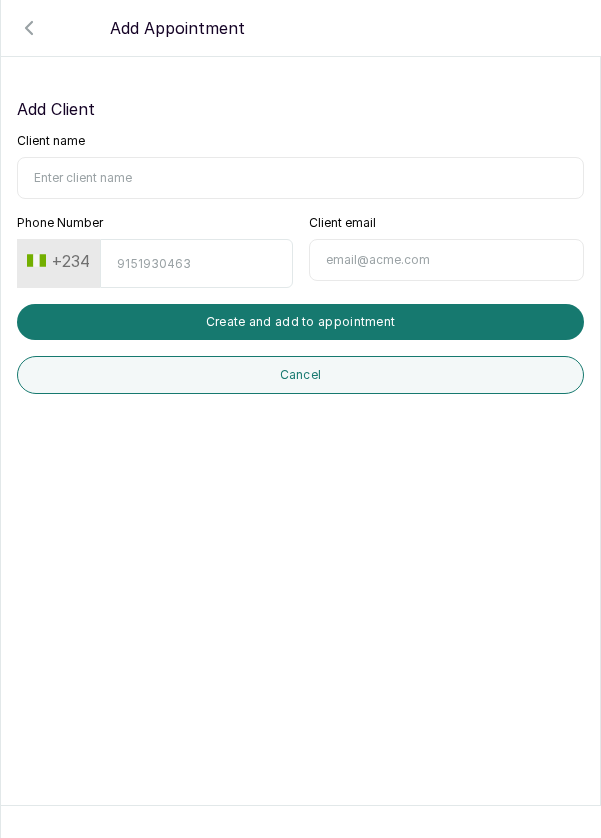 scroll, scrollTop: 0, scrollLeft: 0, axis: both 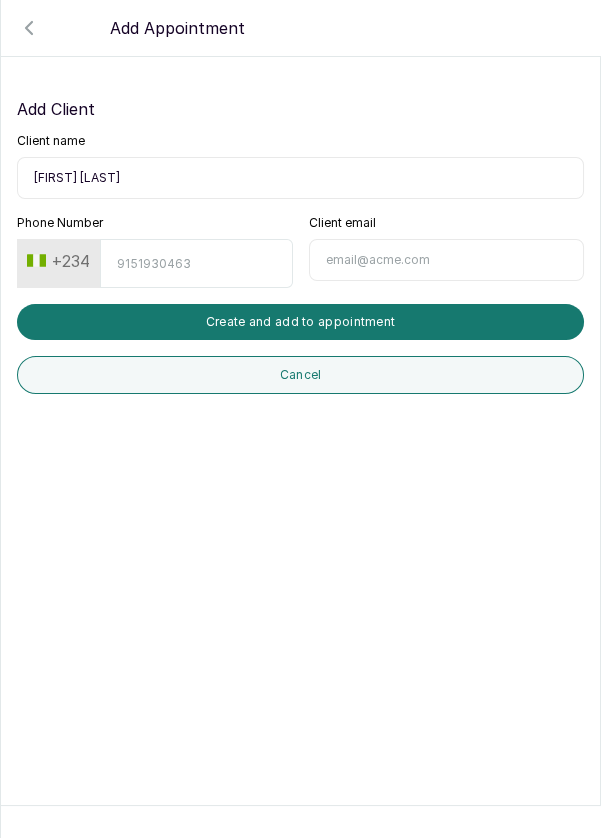 type on "[FIRST] [LAST]" 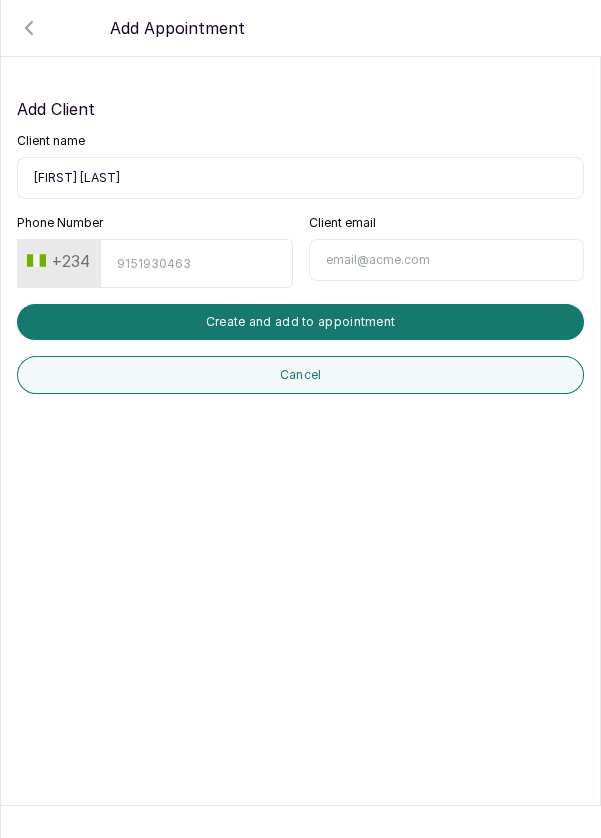 click on "Phone Number" at bounding box center [196, 263] 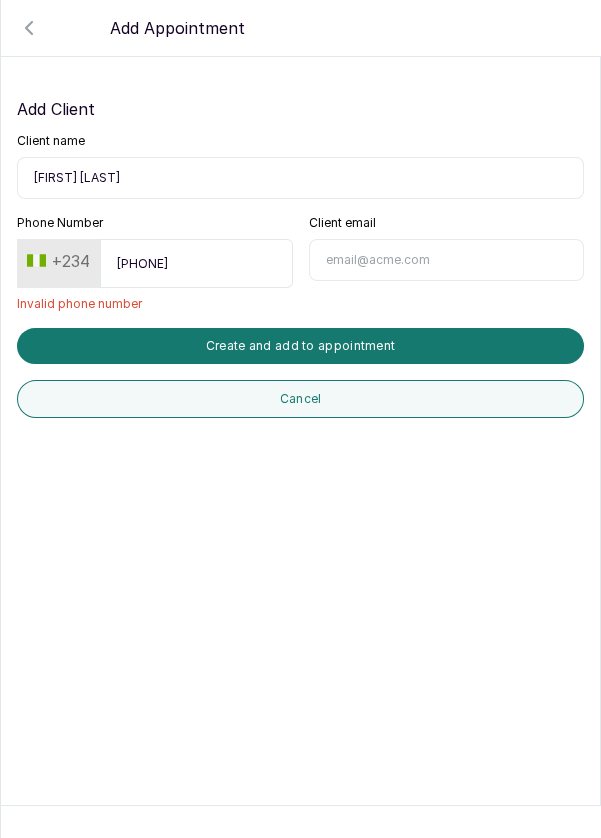 type on "9093830033" 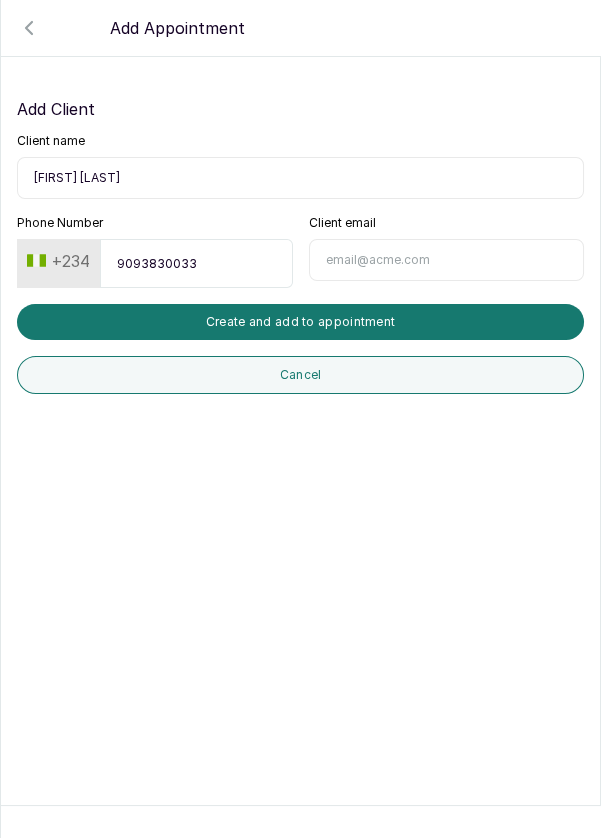 click on "Create and add to appointment" at bounding box center [300, 322] 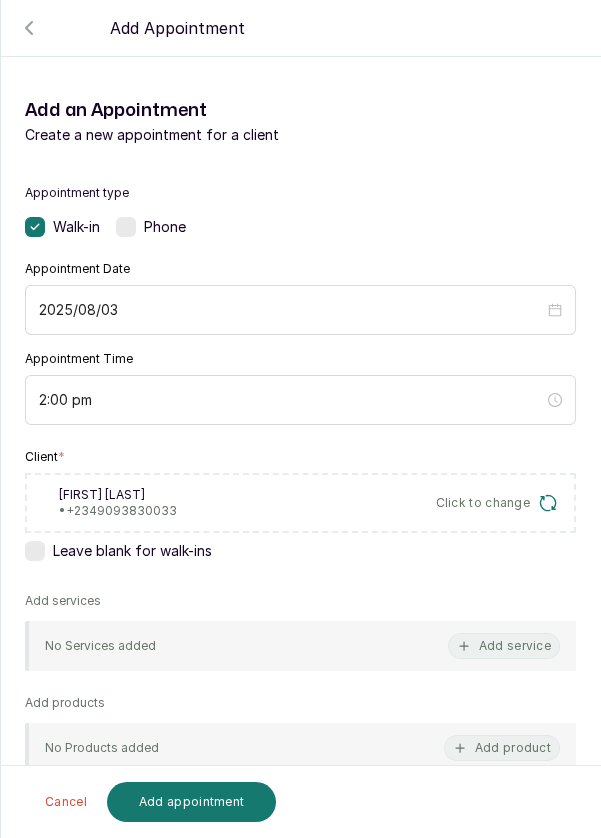click at bounding box center (126, 227) 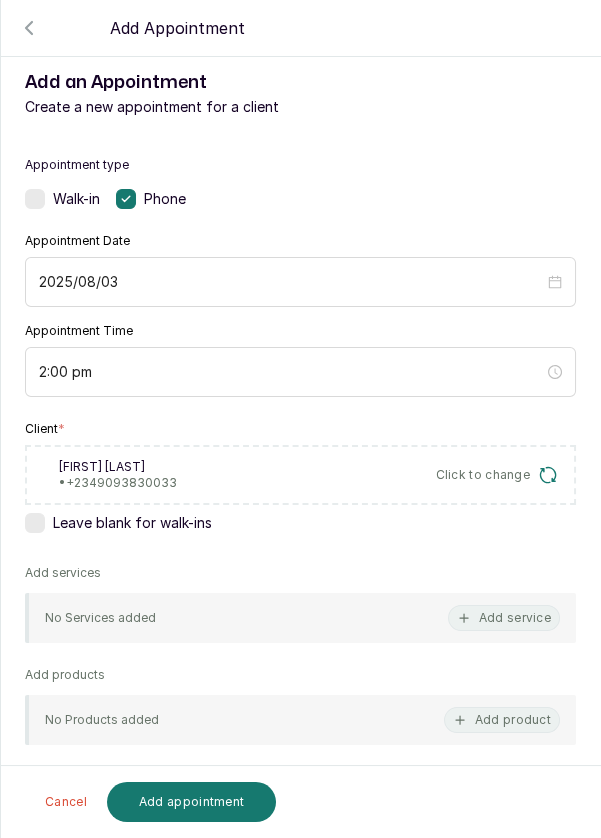 scroll, scrollTop: 30, scrollLeft: 0, axis: vertical 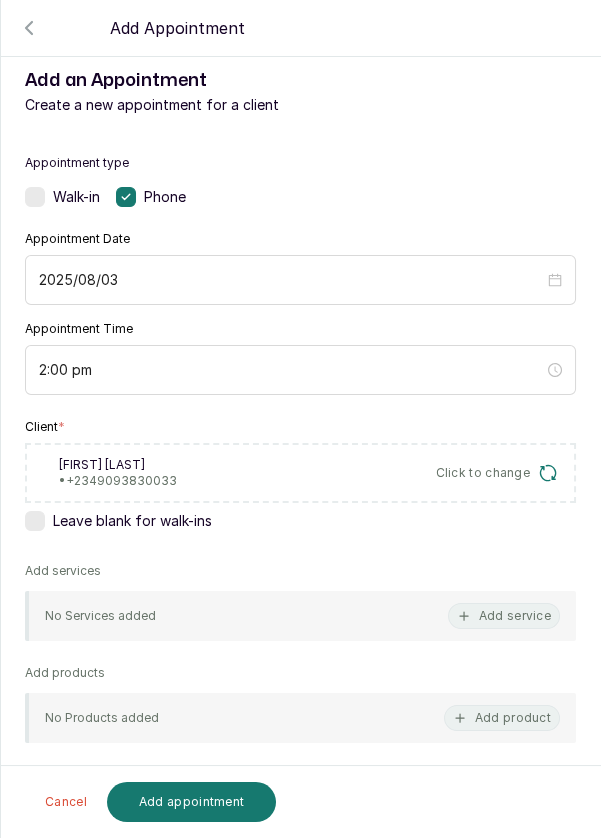 click on "Add service" at bounding box center [504, 616] 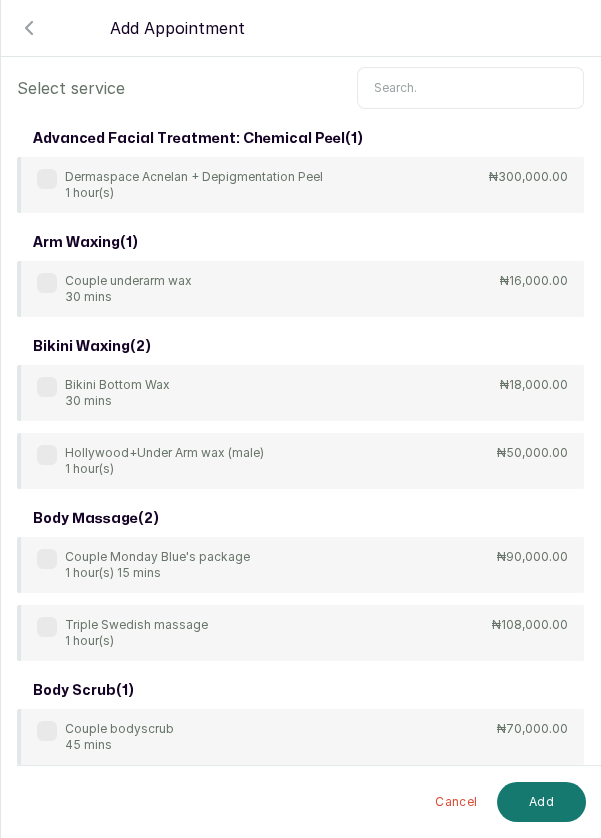 scroll, scrollTop: 0, scrollLeft: 0, axis: both 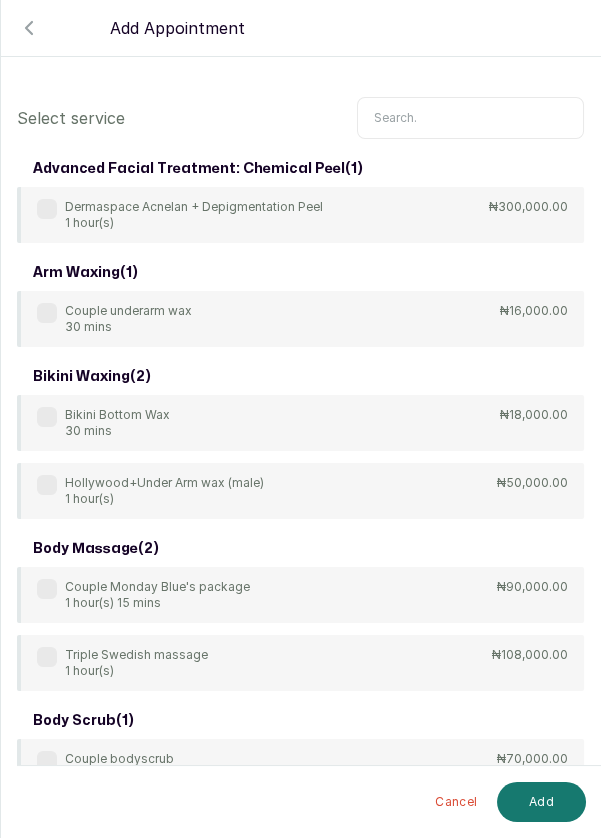 click at bounding box center (470, 118) 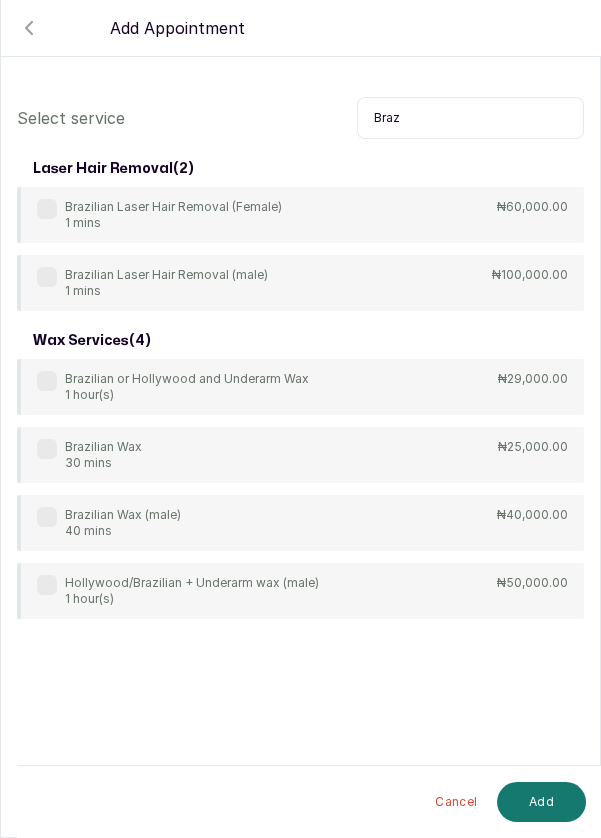 click on "Brazilian or Hollywood and Underarm Wax 1 hour(s)" at bounding box center [173, 387] 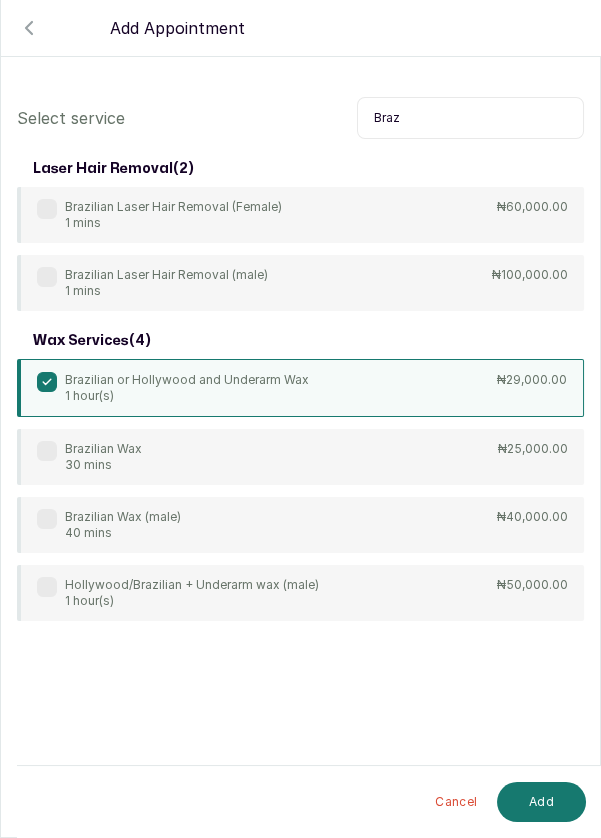 click on "Braz" at bounding box center (470, 118) 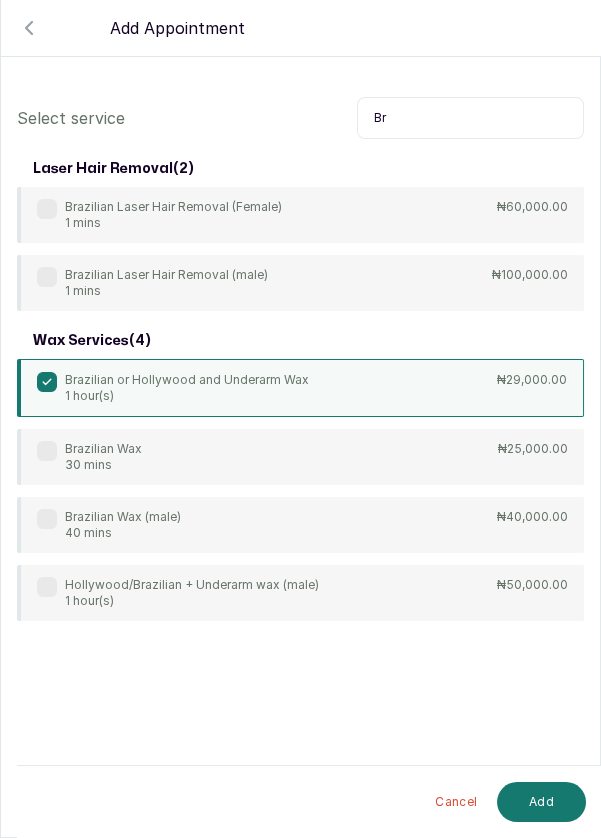 type on "B" 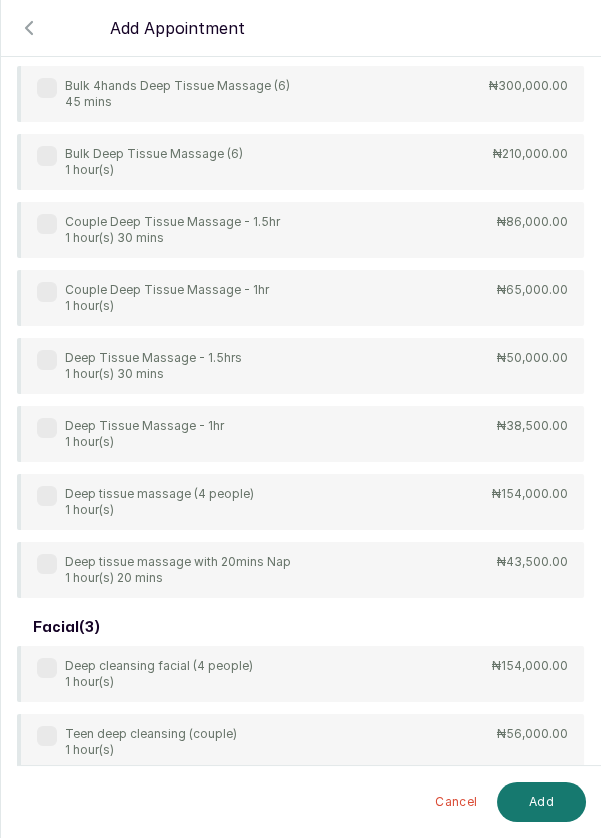 scroll, scrollTop: 209, scrollLeft: 0, axis: vertical 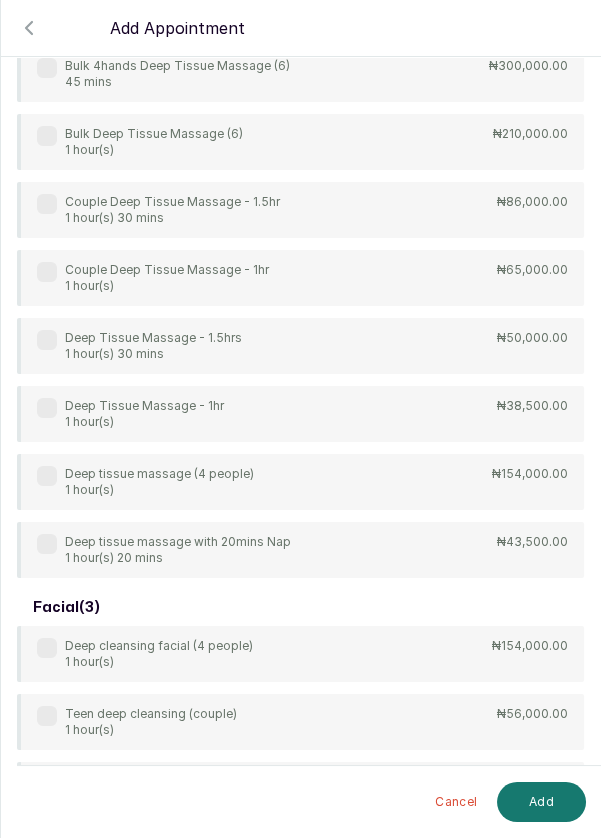 type on "Dee" 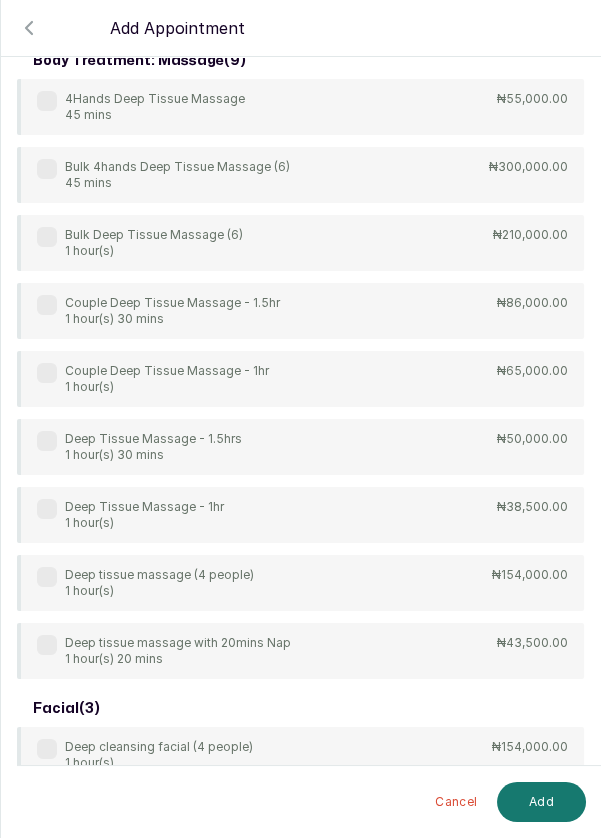 click at bounding box center [47, 509] 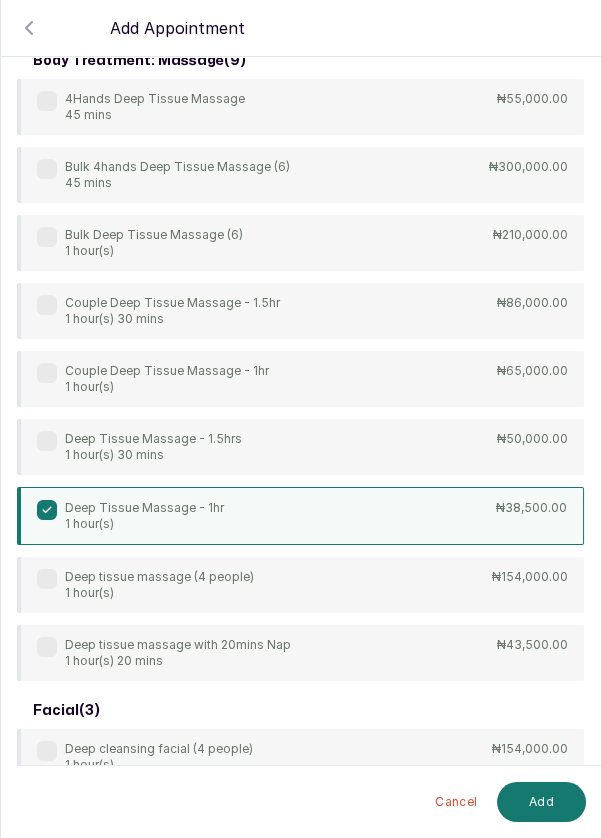 click on "Add" at bounding box center (541, 802) 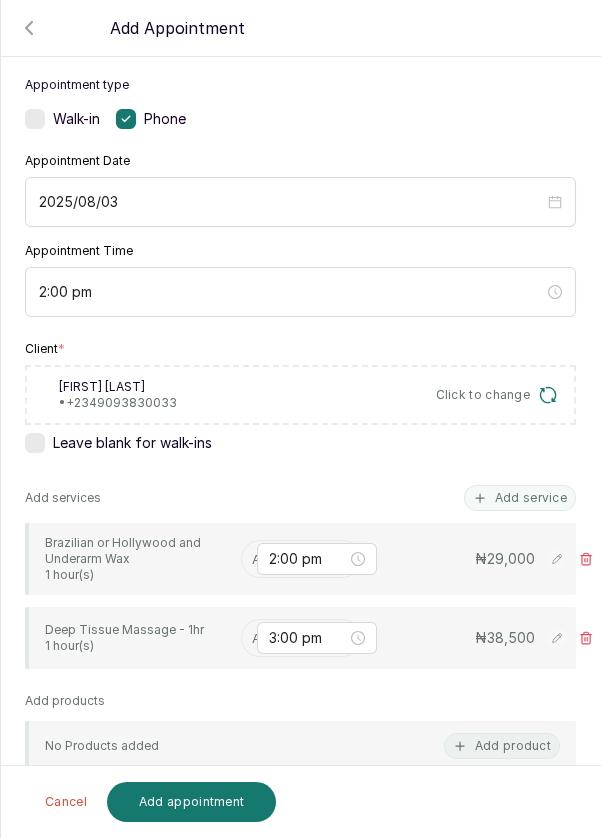 click at bounding box center [254, 559] 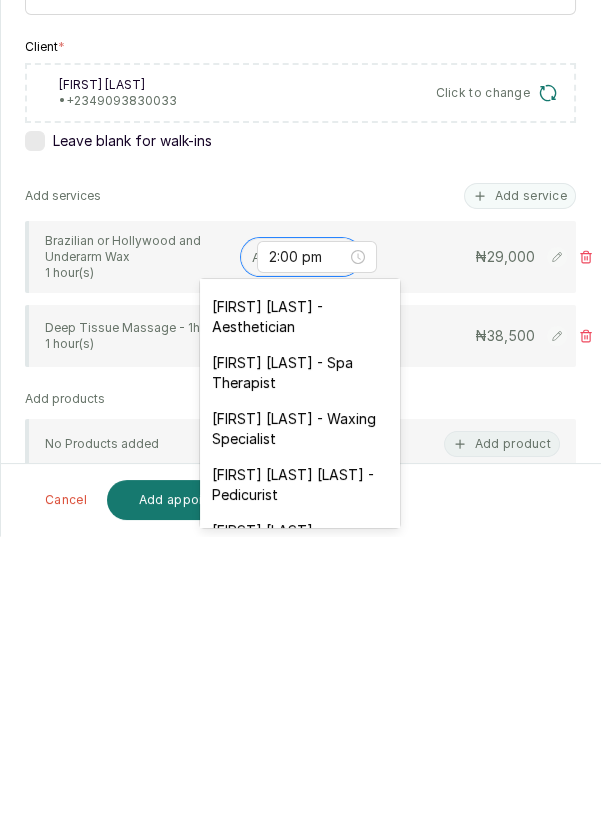scroll, scrollTop: 0, scrollLeft: 0, axis: both 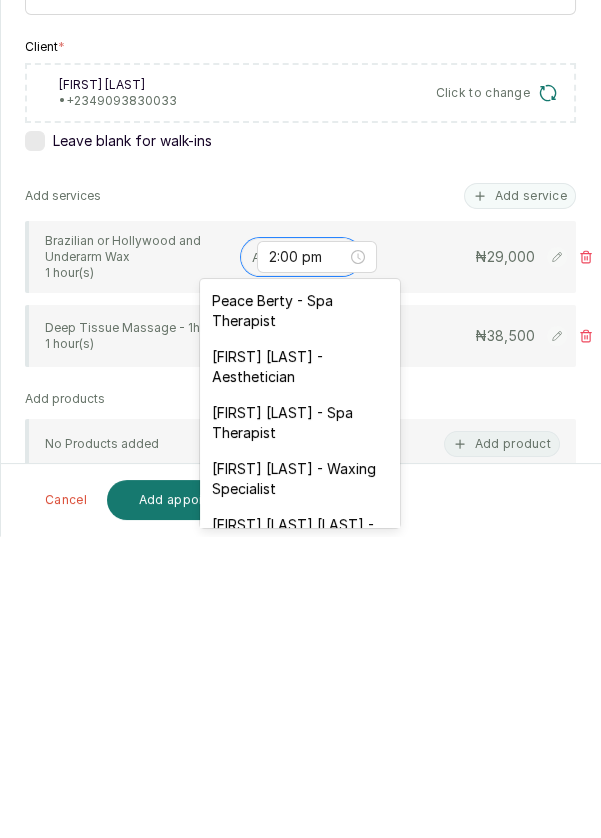 click on "[FIRST] [LAST] - [PROFESSION]" at bounding box center (300, 669) 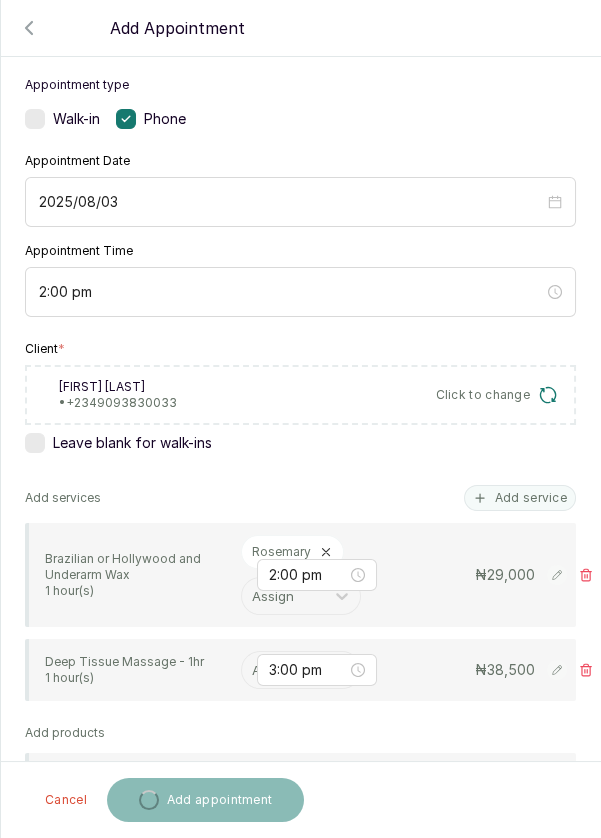 click at bounding box center [254, 670] 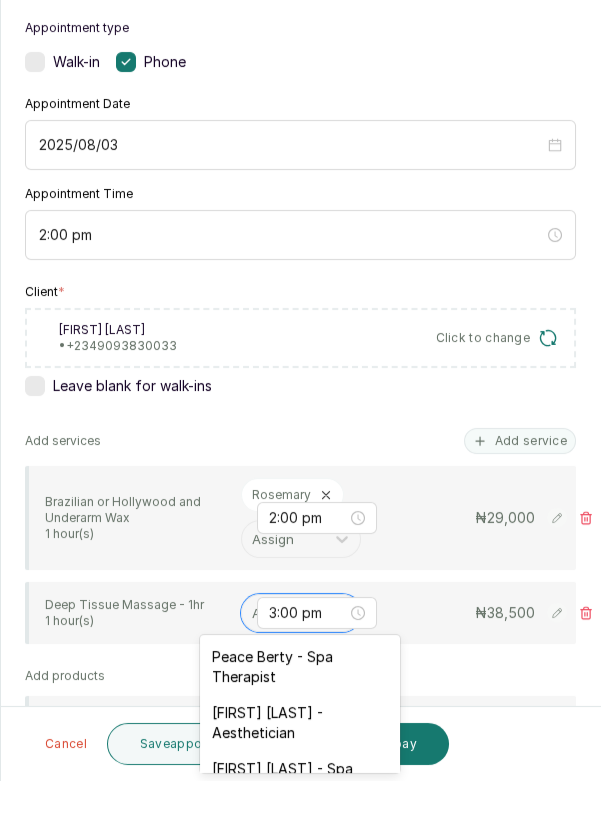 scroll, scrollTop: 79, scrollLeft: 0, axis: vertical 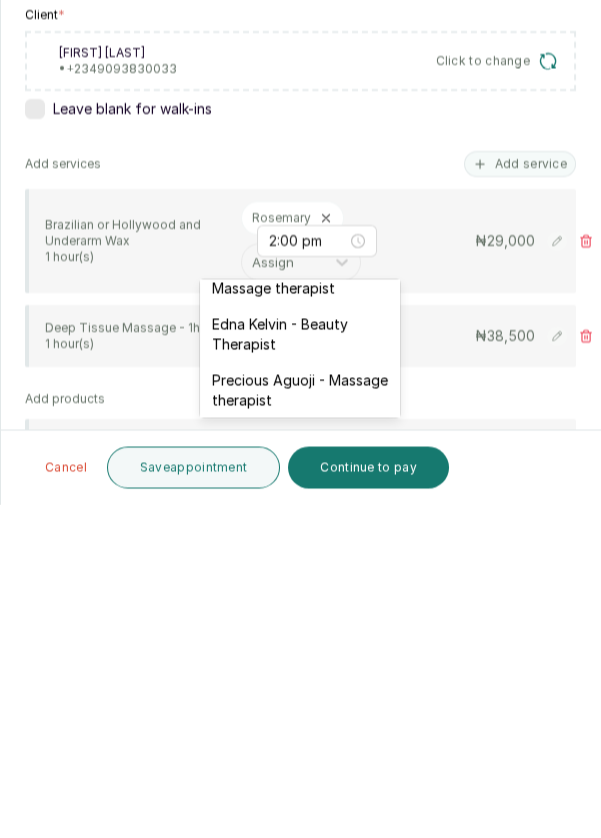 click on "Edna Kelvin - Beauty Therapist" at bounding box center [300, 668] 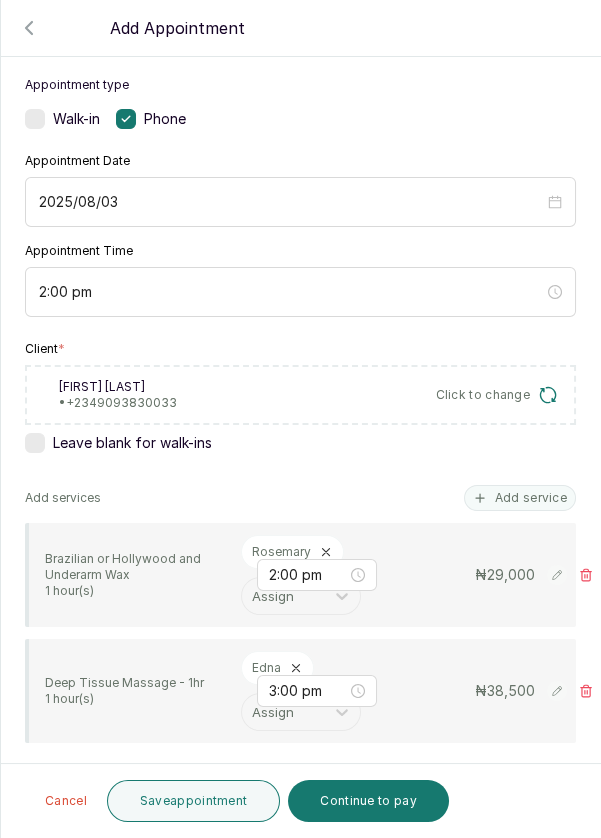 click on "Save  appointment" at bounding box center [194, 801] 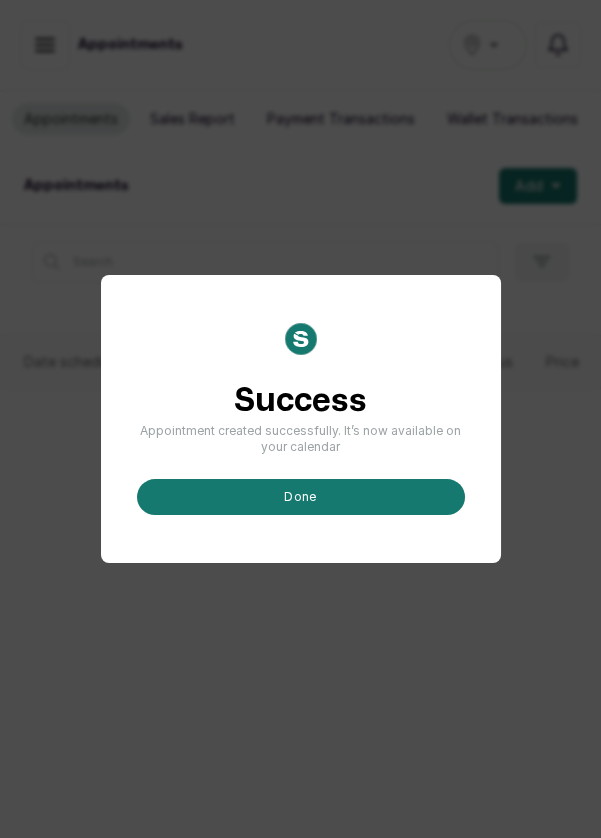 click on "done" at bounding box center (301, 497) 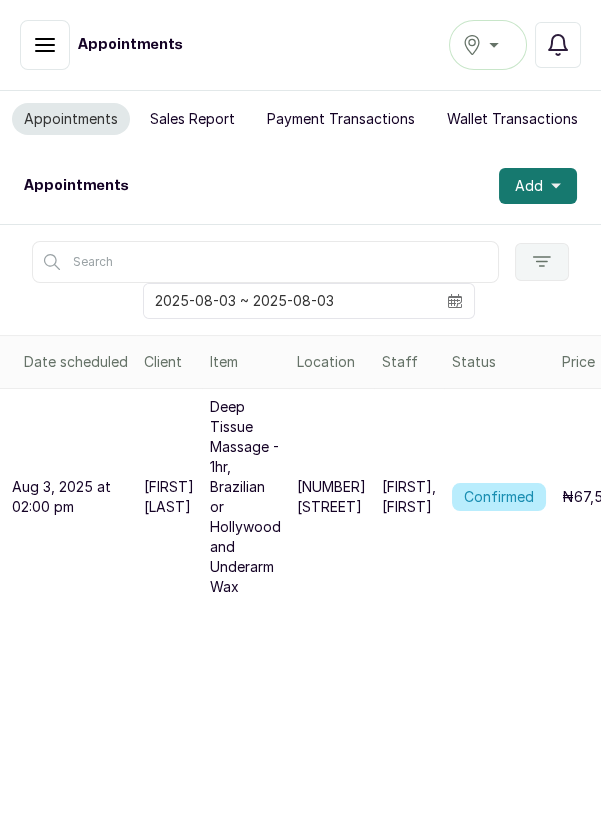 click on "Victoria Island" at bounding box center [488, 45] 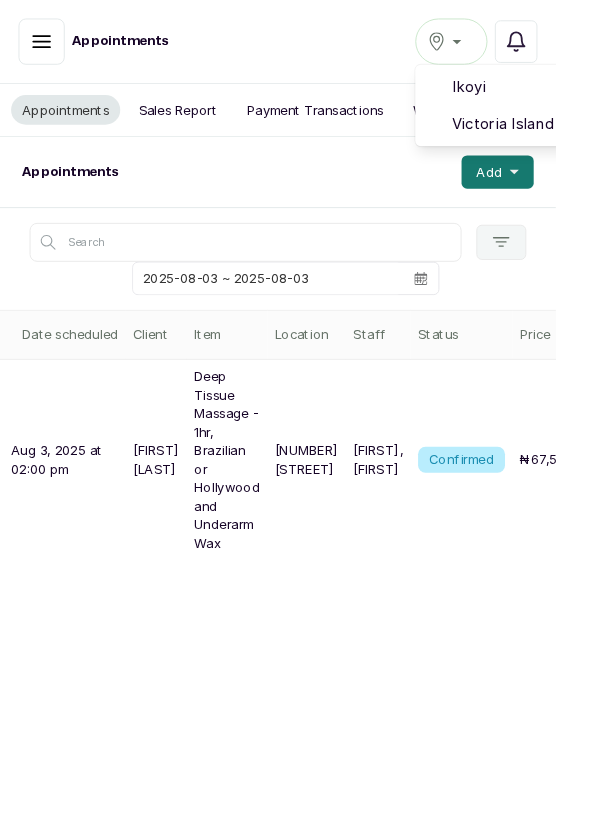 click on "Victoria Island" at bounding box center [561, 134] 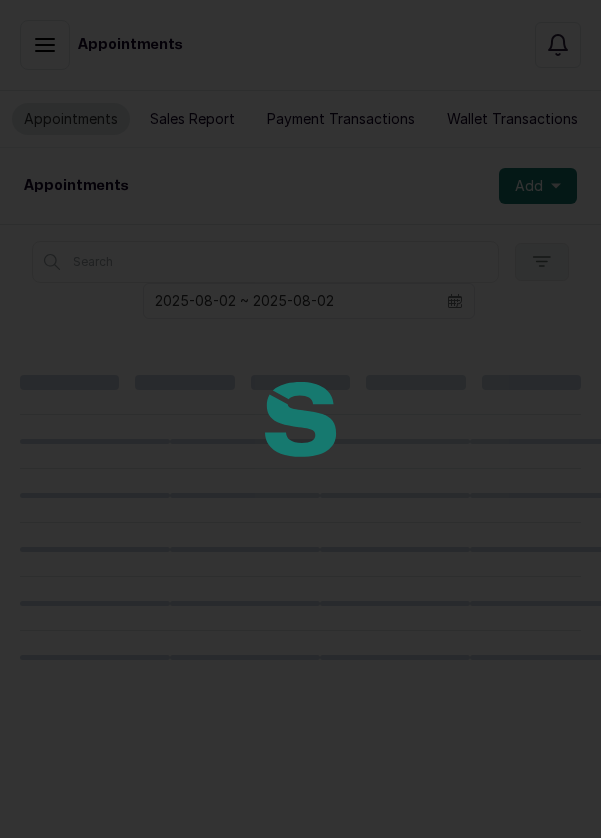 scroll, scrollTop: 0, scrollLeft: 0, axis: both 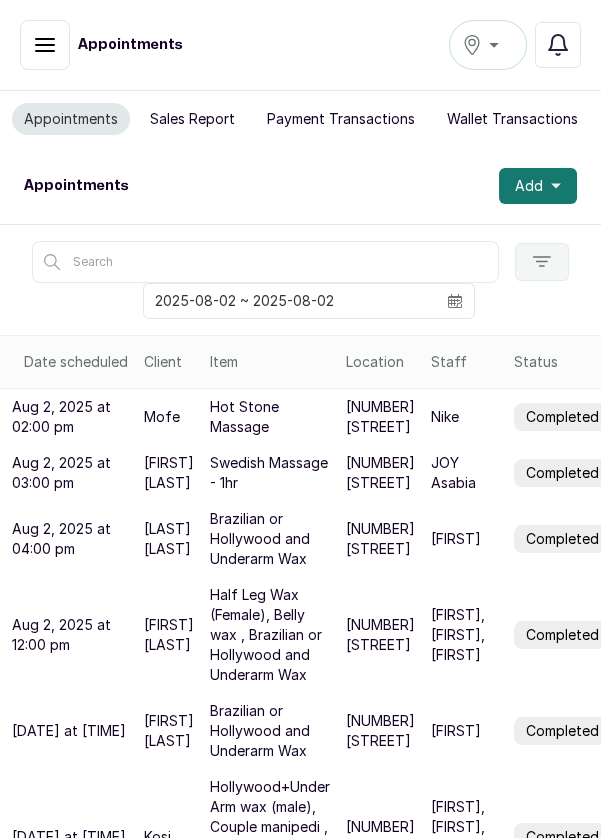 click on "Add" at bounding box center (538, 186) 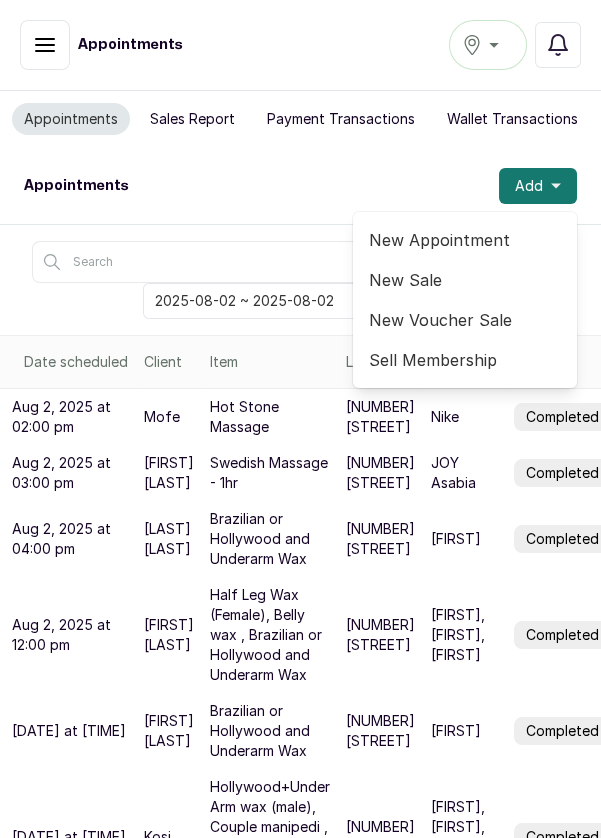 click on "New Appointment" at bounding box center (465, 240) 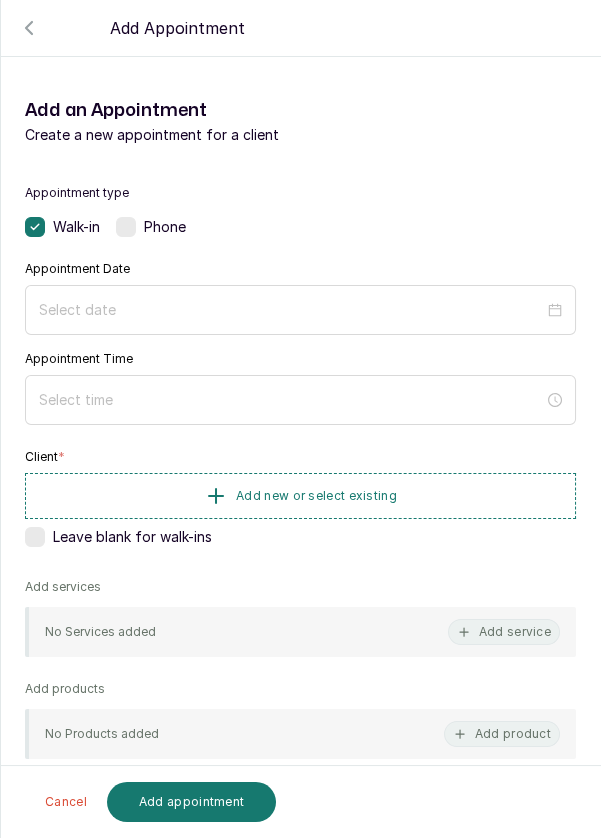 click on "Phone" at bounding box center [151, 227] 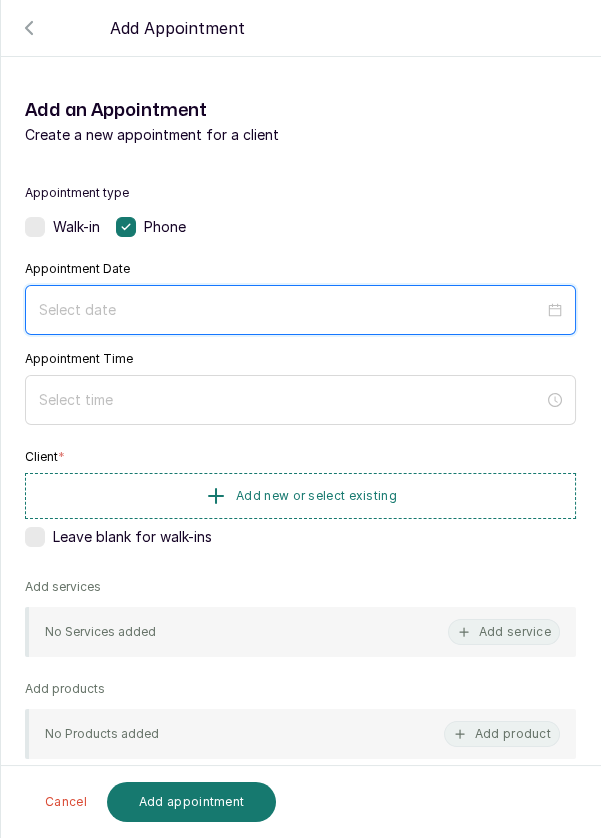 click at bounding box center (291, 310) 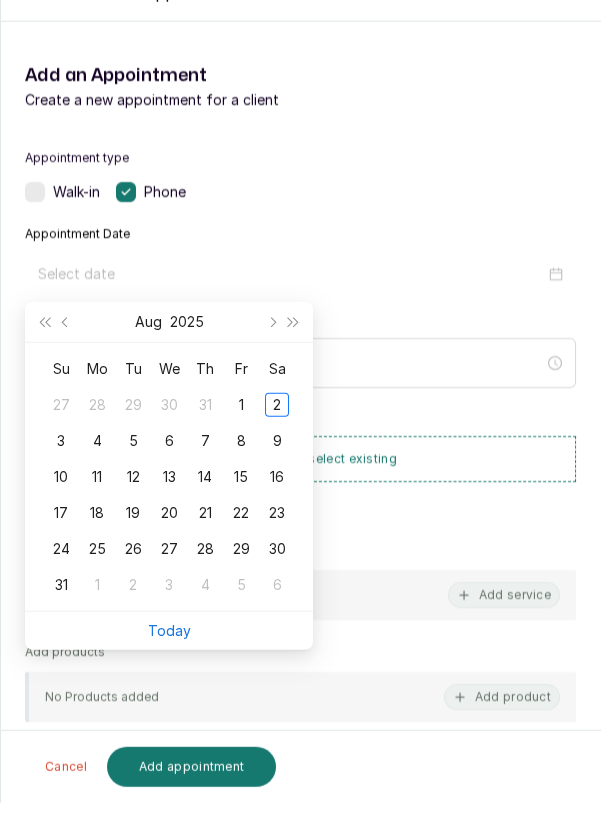 click on "3" at bounding box center (61, 476) 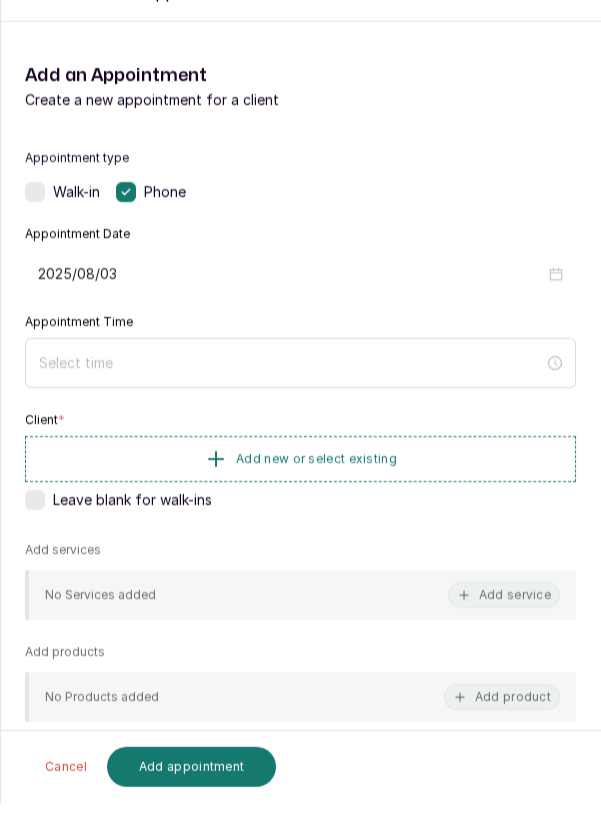 type on "2025/08/03" 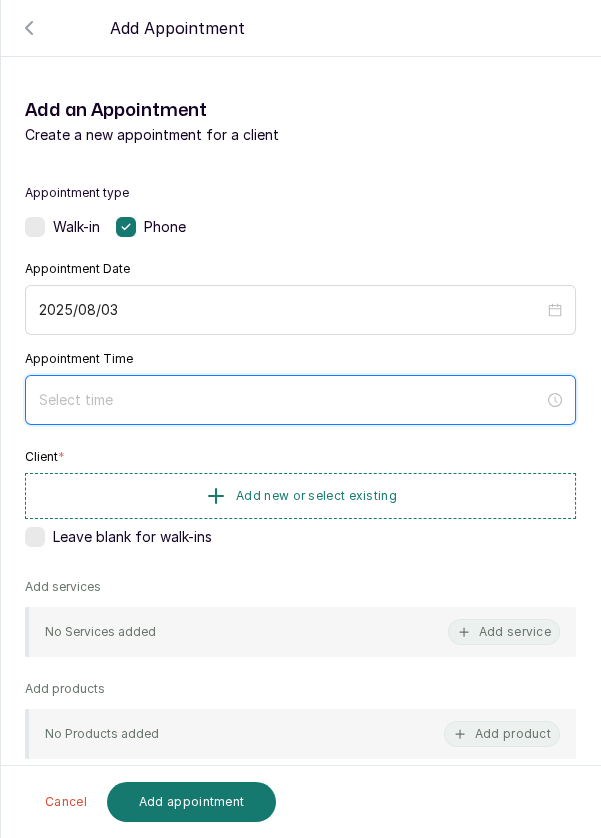 click at bounding box center [291, 400] 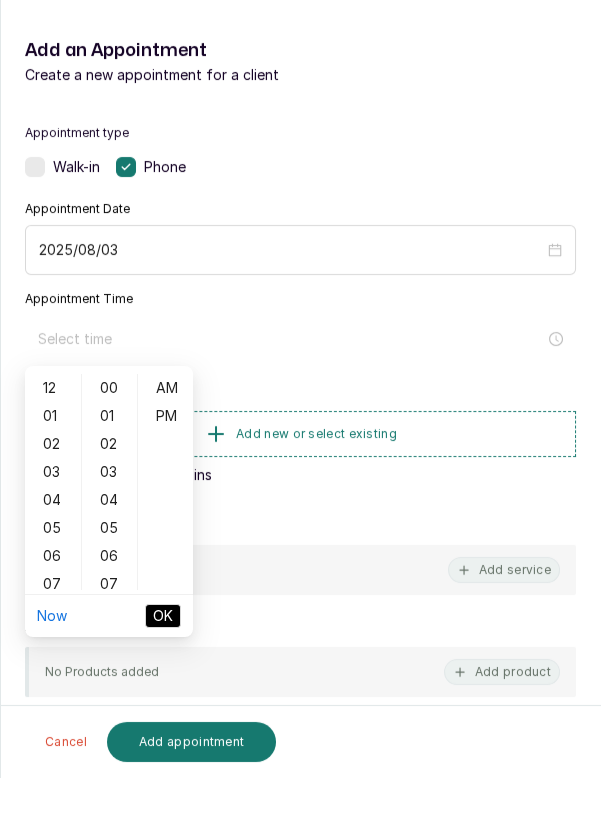 click on "03" at bounding box center (53, 532) 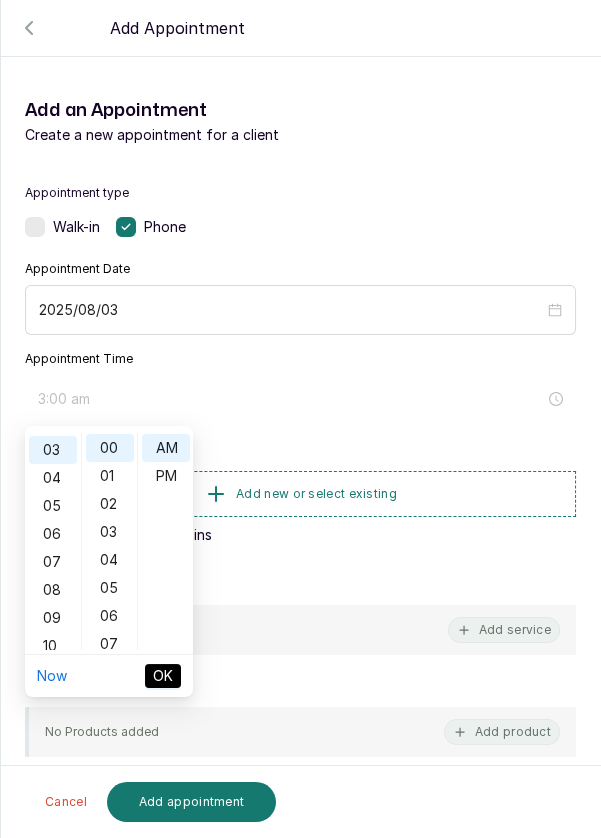 scroll, scrollTop: 84, scrollLeft: 0, axis: vertical 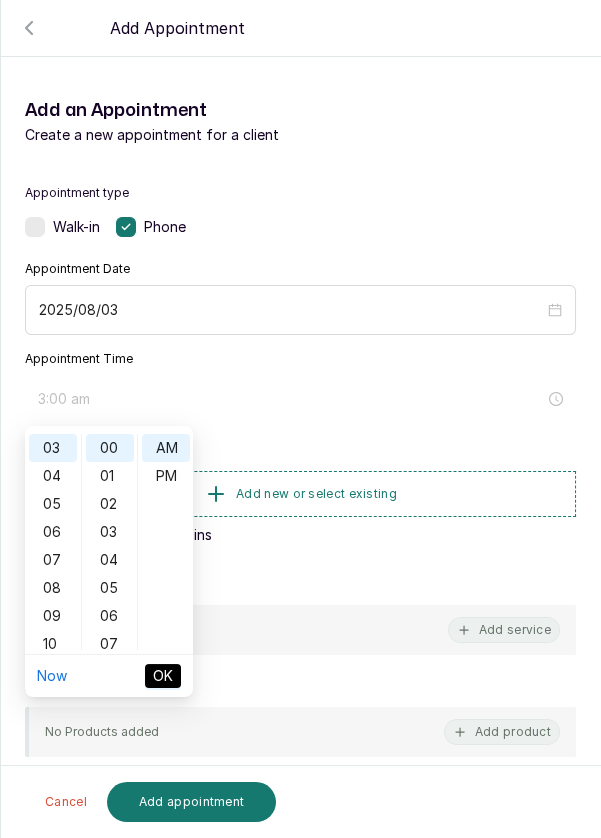 click on "07" at bounding box center [110, 644] 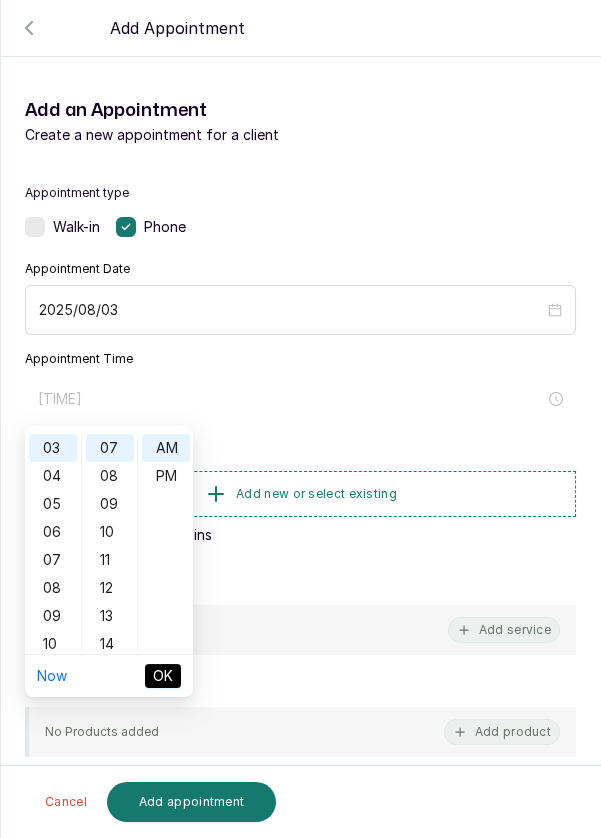 click on "14" at bounding box center (110, 644) 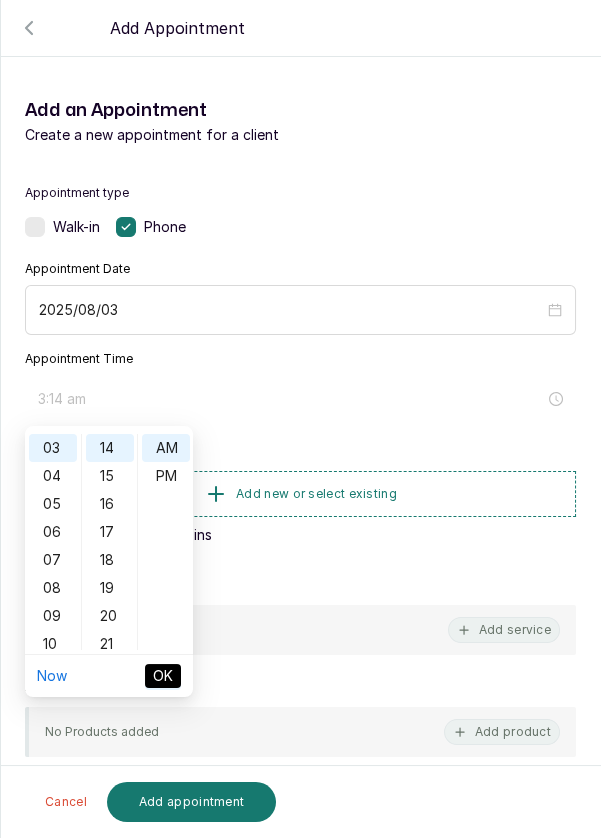 click on "21" at bounding box center [110, 644] 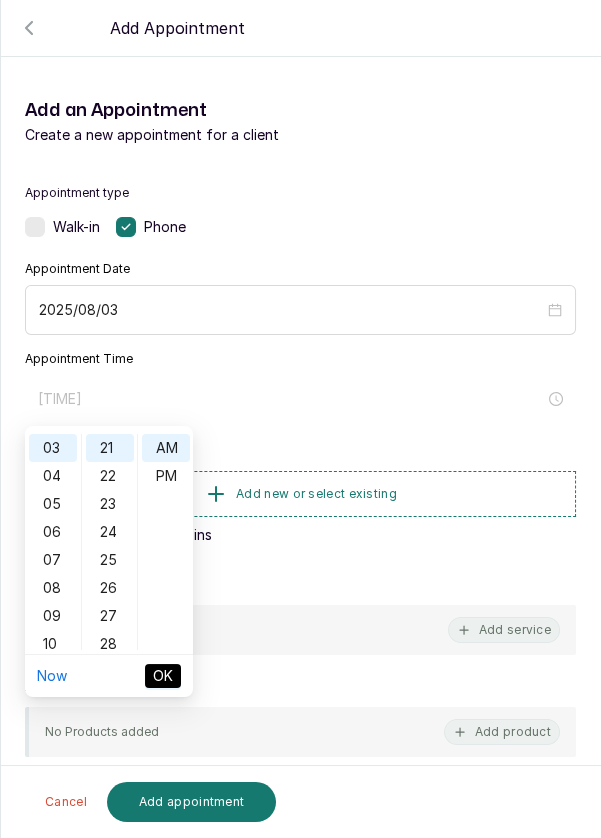 click on "28" at bounding box center [110, 644] 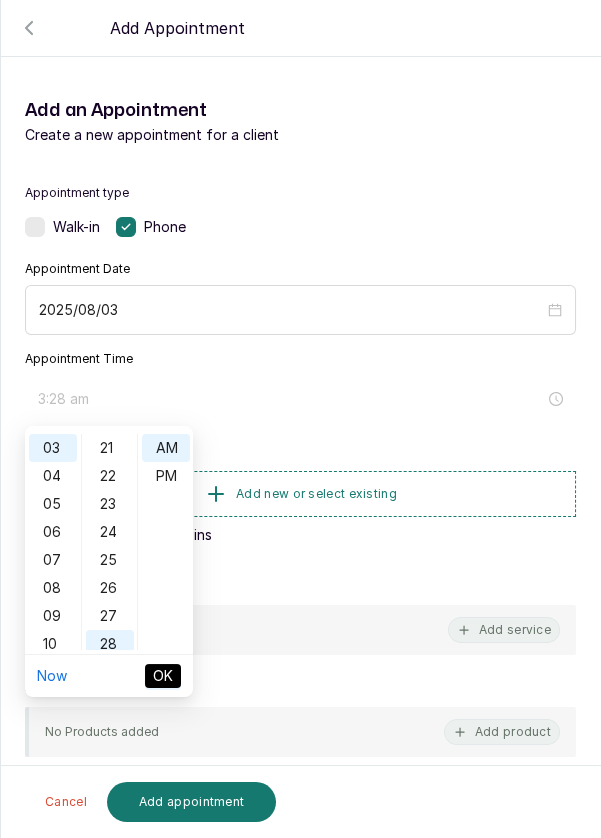 scroll, scrollTop: 784, scrollLeft: 0, axis: vertical 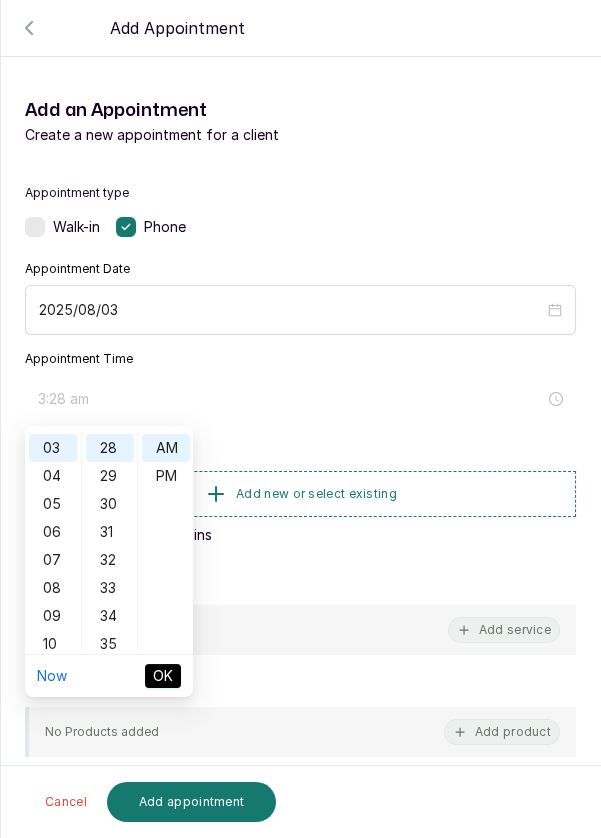click on "30" at bounding box center (110, 504) 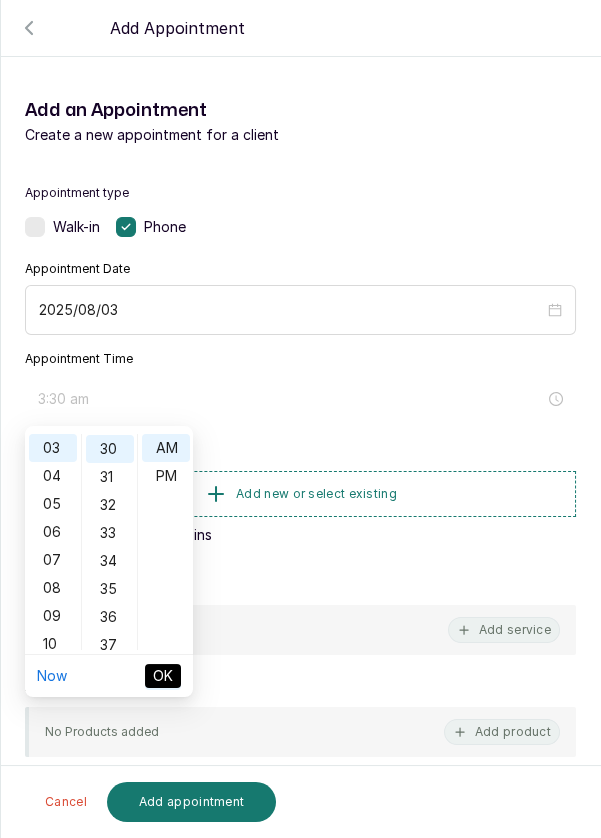 scroll, scrollTop: 839, scrollLeft: 0, axis: vertical 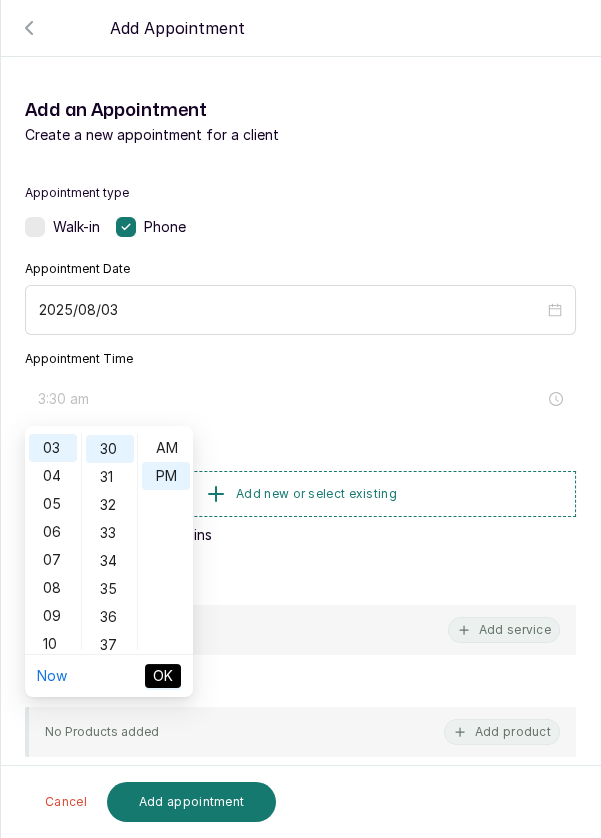 type on "3:30 pm" 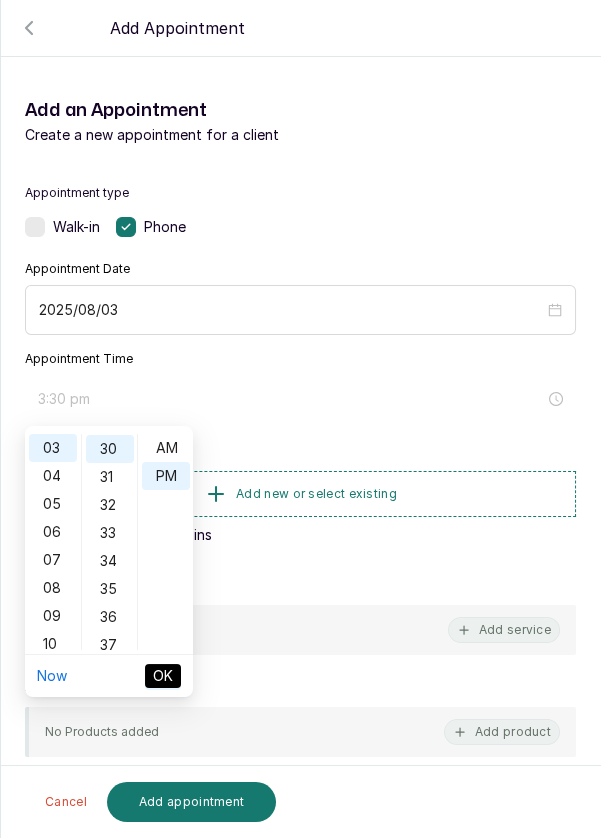 click on "OK" at bounding box center [163, 676] 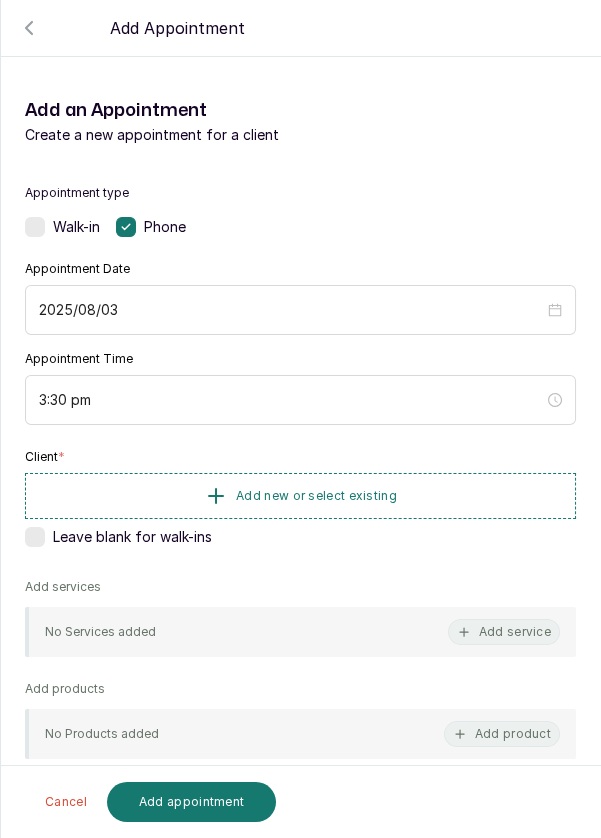 click on "Add new or select existing" at bounding box center (316, 496) 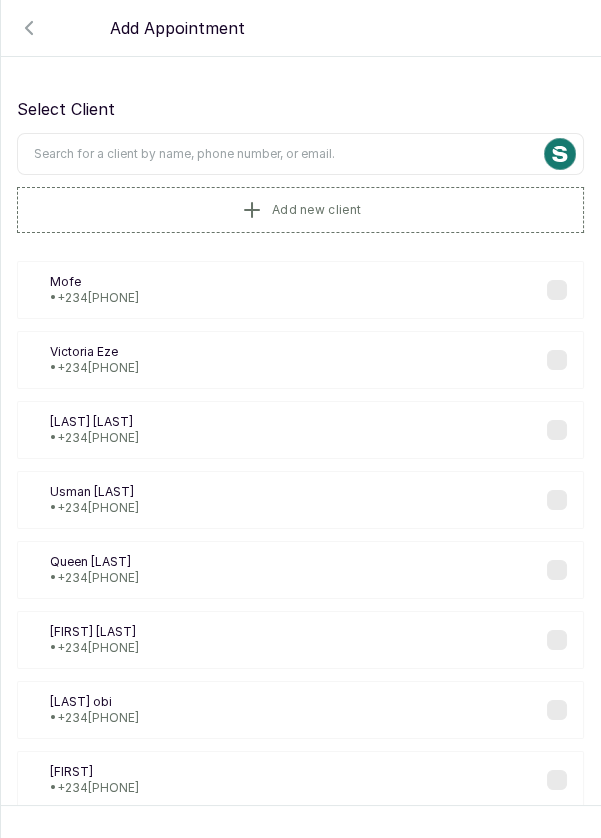 click on "Add new client" at bounding box center [316, 210] 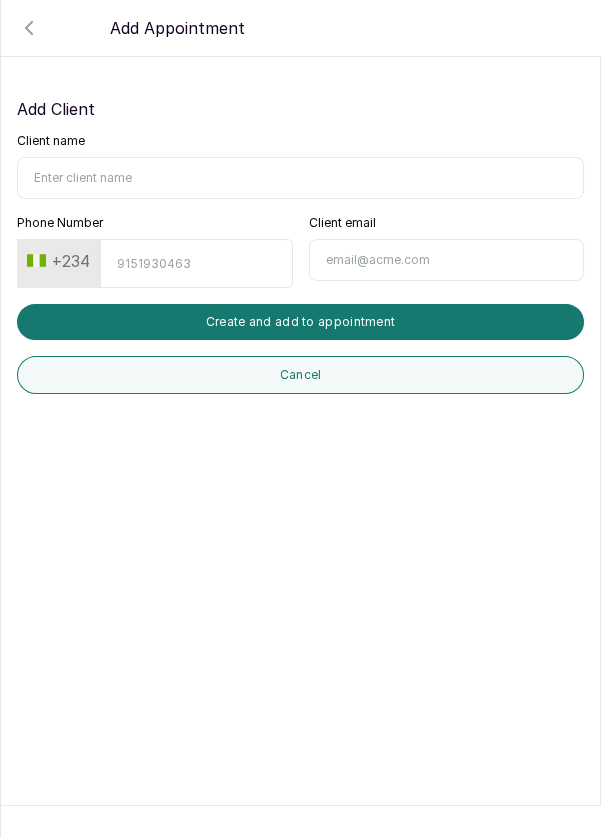 click on "Client name" at bounding box center (300, 178) 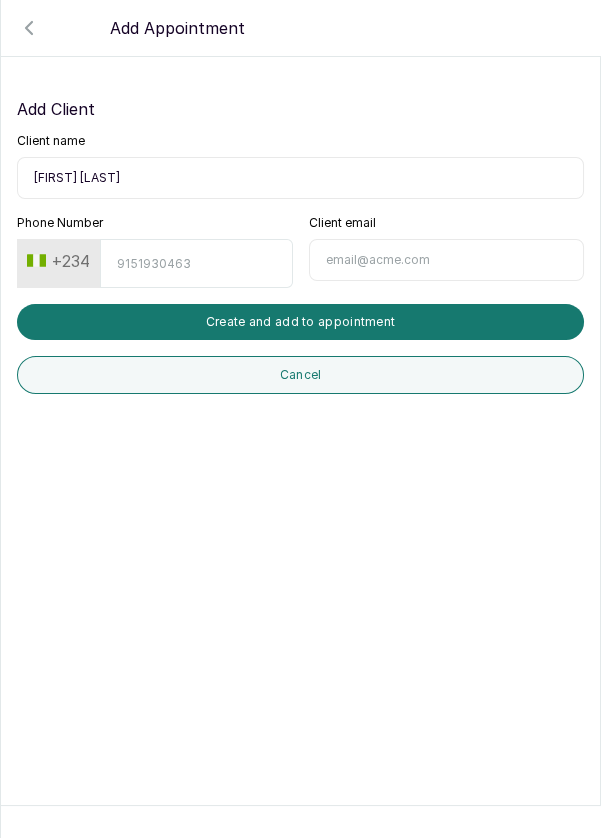 type on "[FIRST] [LAST]" 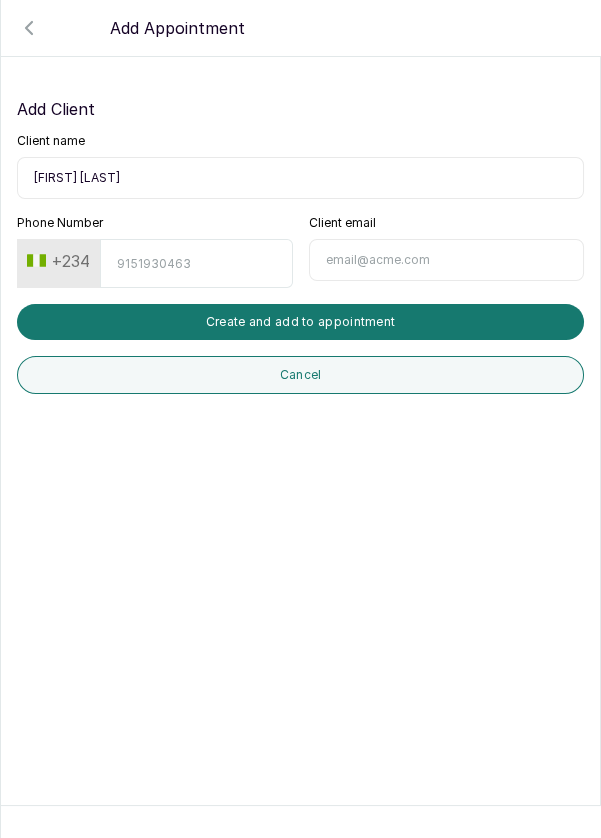 click on "+234" at bounding box center (58, 261) 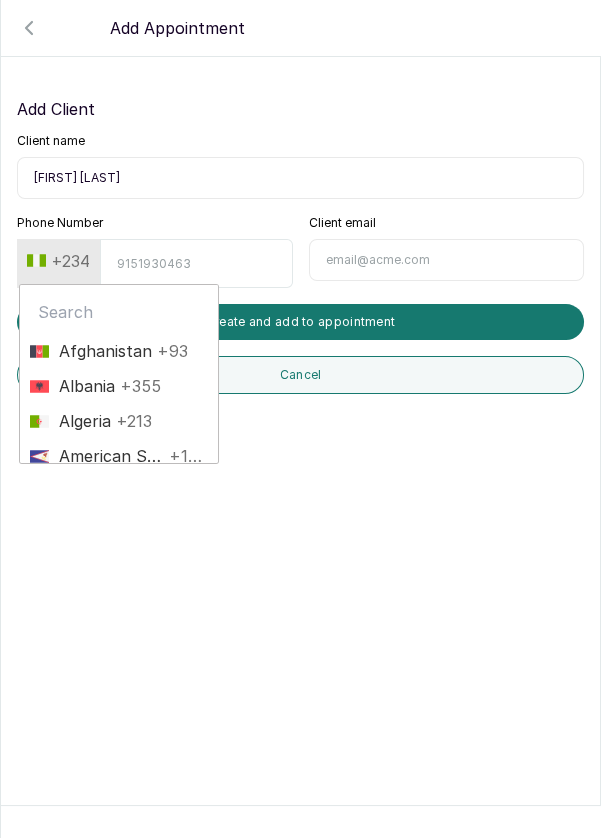 click at bounding box center [119, 312] 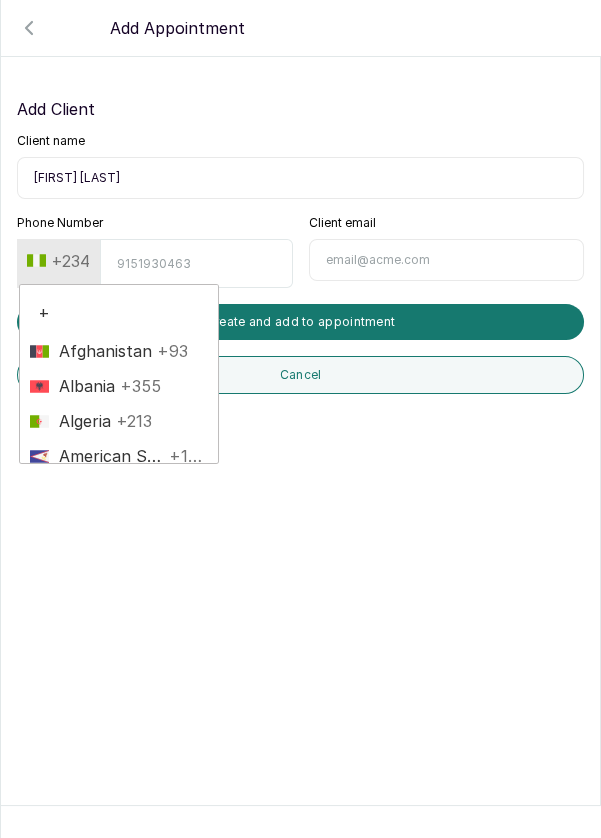 type on "+1" 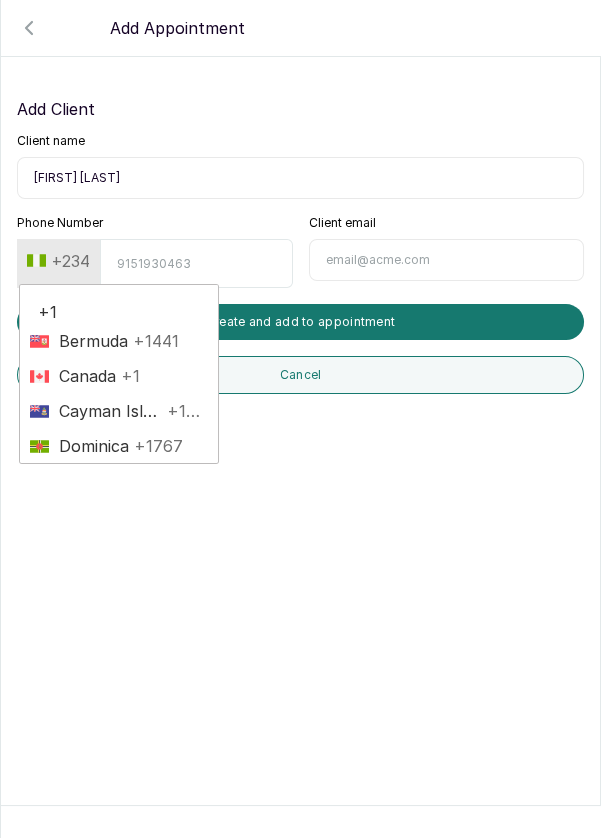 scroll, scrollTop: 185, scrollLeft: 0, axis: vertical 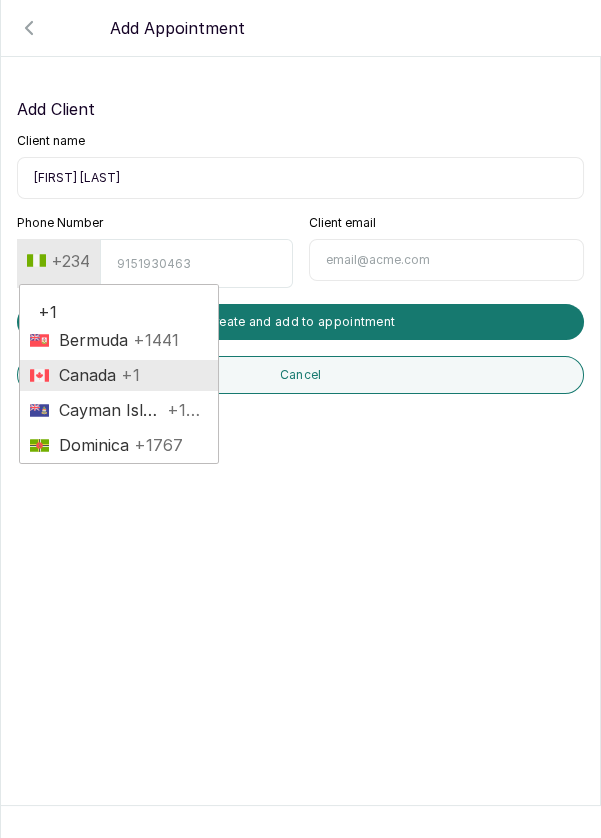 click on "Canada +1" at bounding box center (119, 375) 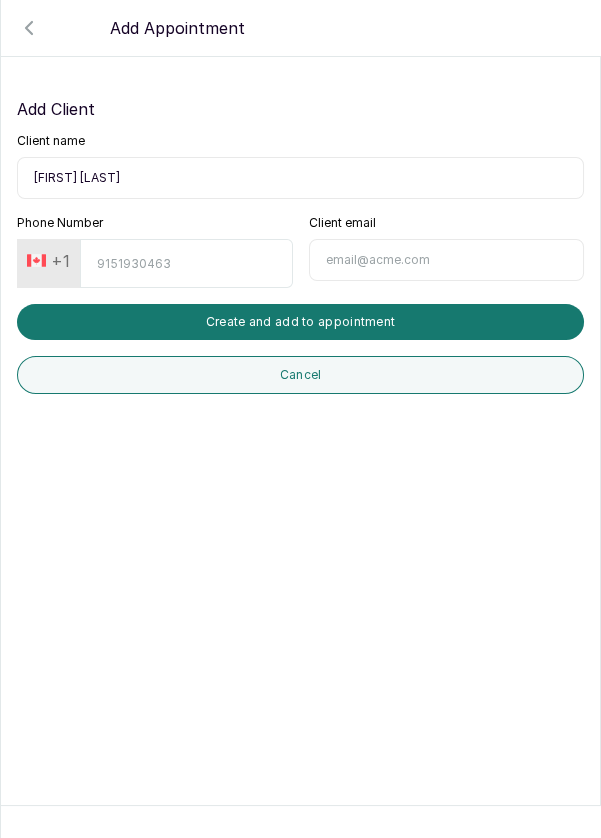 click on "Phone Number" at bounding box center [186, 263] 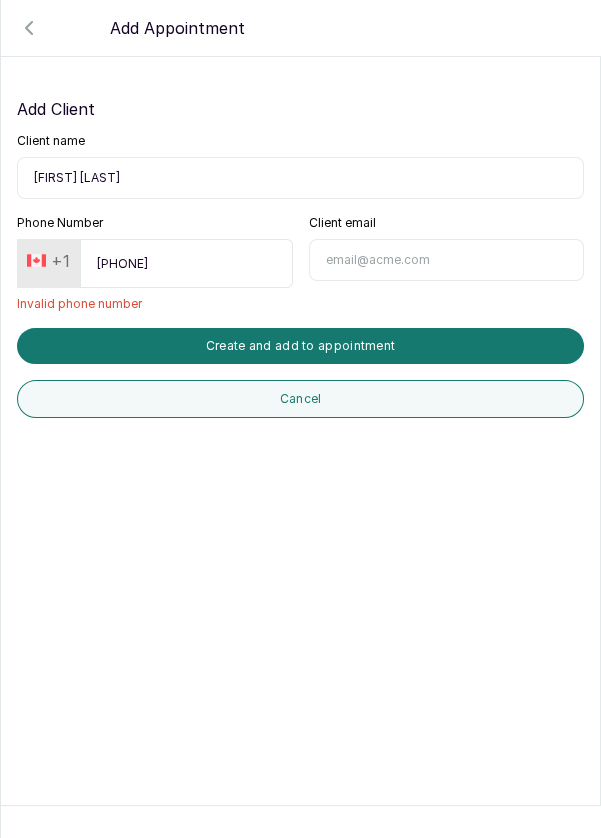 type on "[PHONE]" 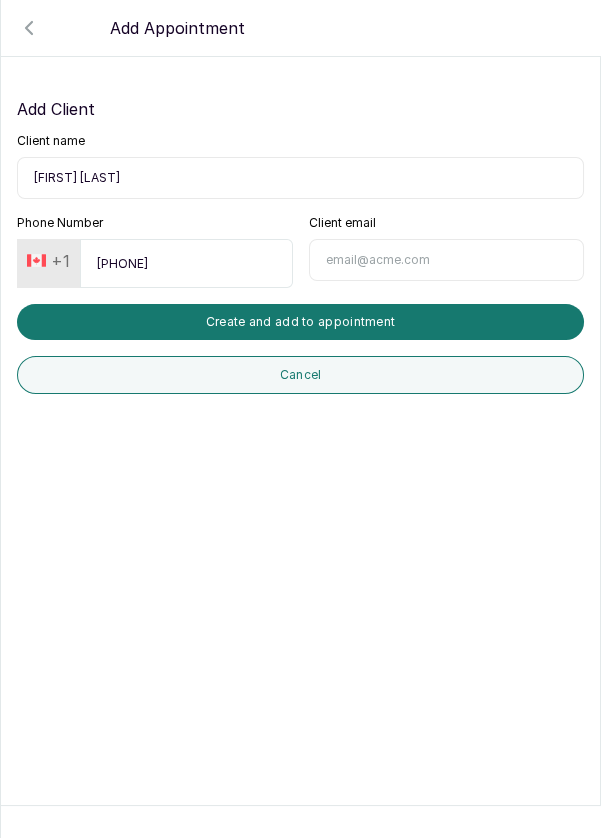 click on "Create and add to appointment" at bounding box center [300, 322] 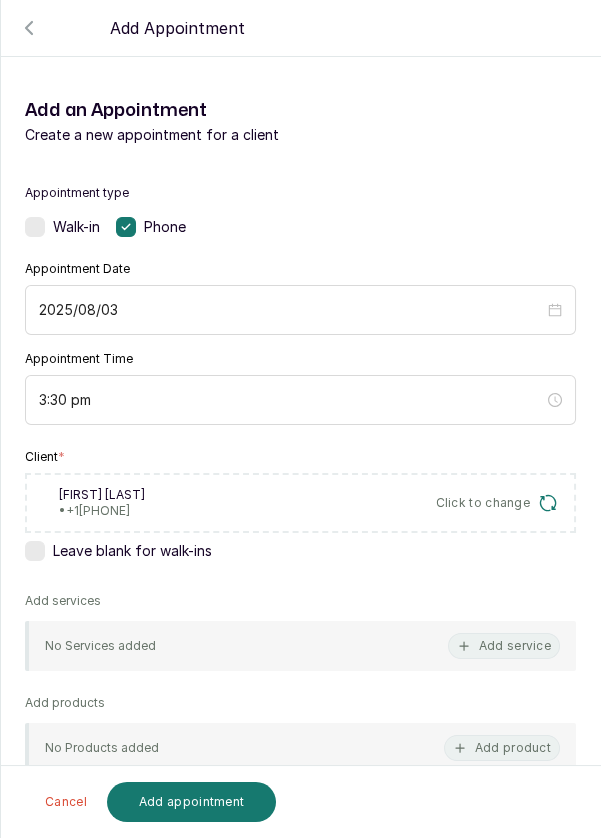 click on "Add service" at bounding box center (504, 646) 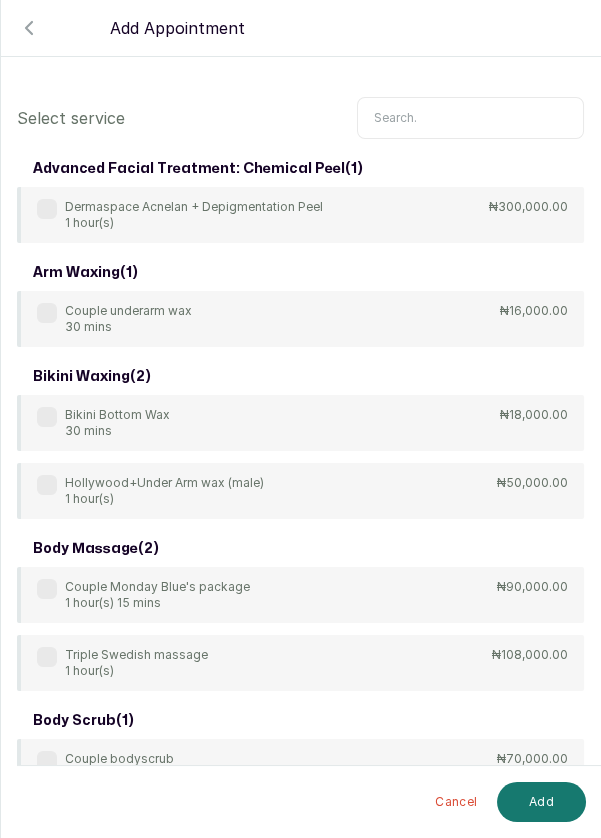 scroll, scrollTop: 0, scrollLeft: 0, axis: both 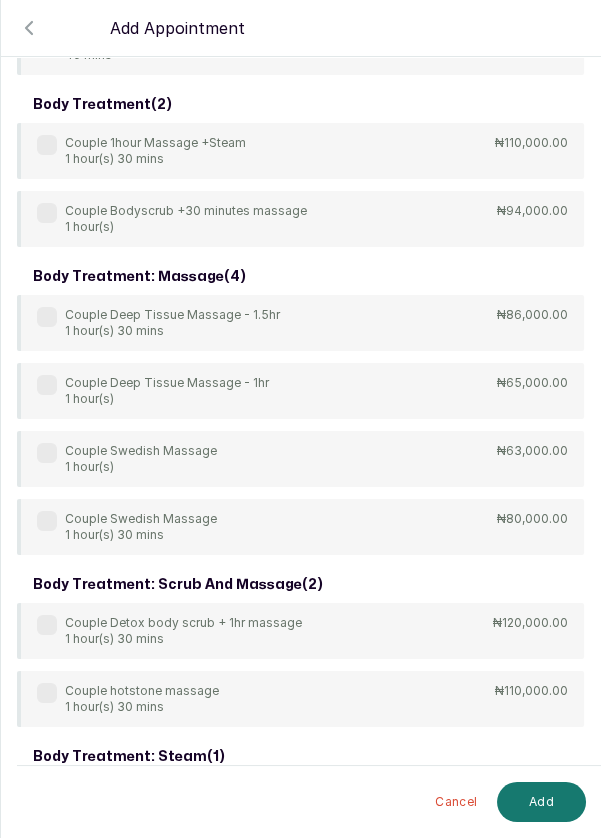 type on "Cou" 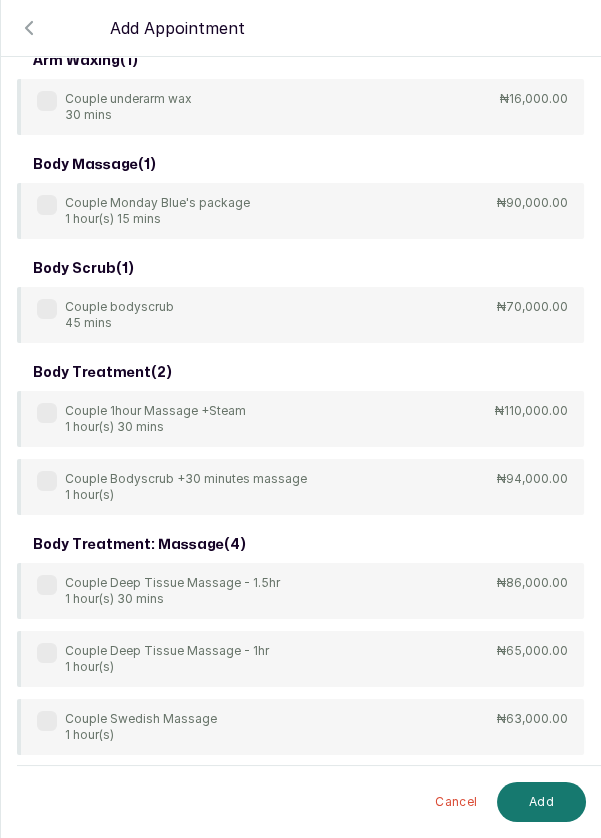 click on "Couple Deep Tissue Massage  - 1hr 1 hour(s)" at bounding box center [153, 659] 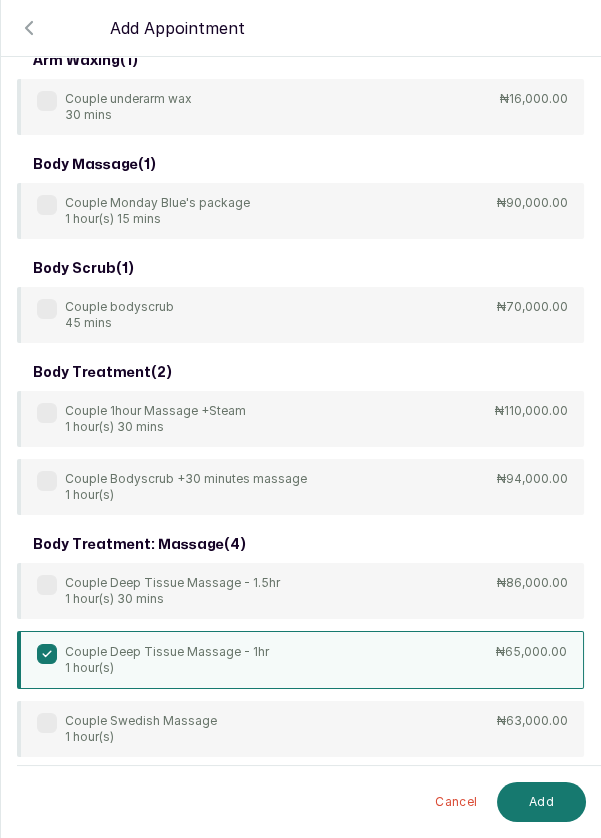 click on "Add" at bounding box center (541, 802) 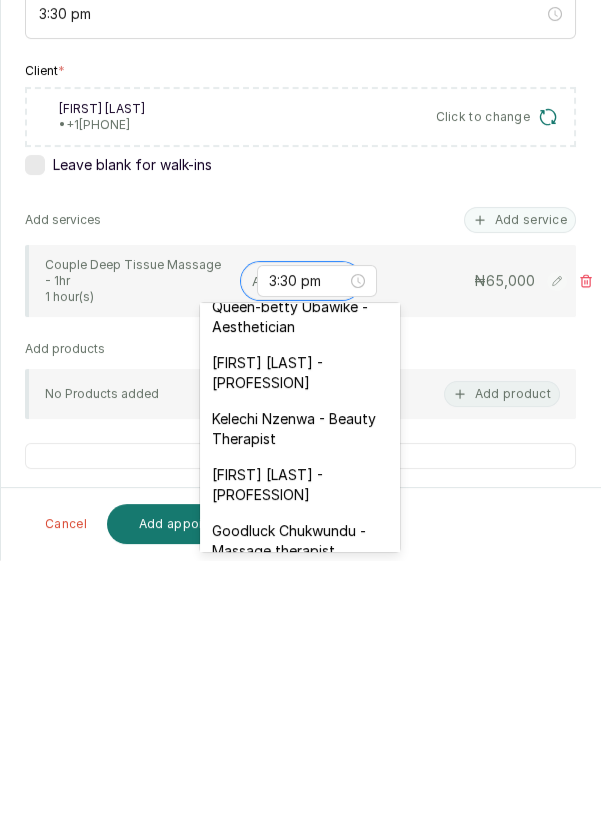 scroll, scrollTop: 459, scrollLeft: 0, axis: vertical 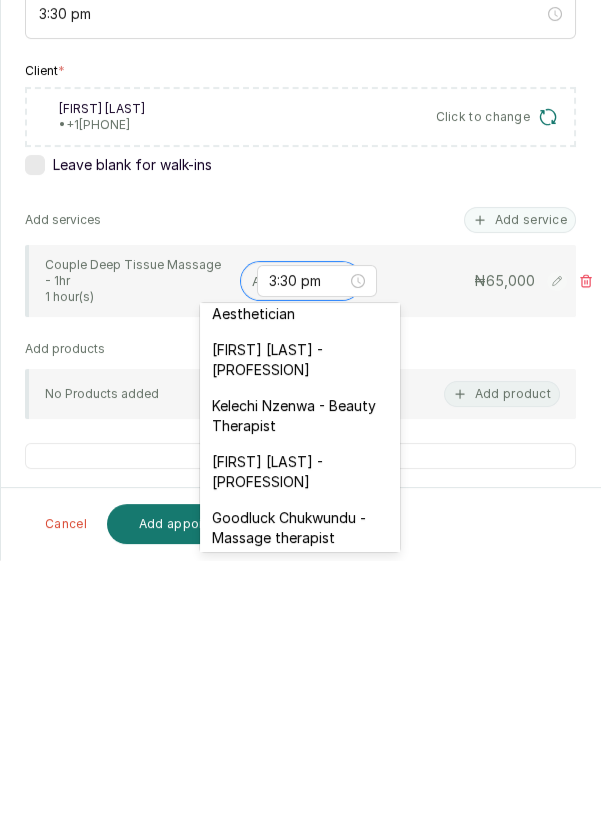 click on "Kelechi Nzenwa - Beauty Therapist" at bounding box center (300, 694) 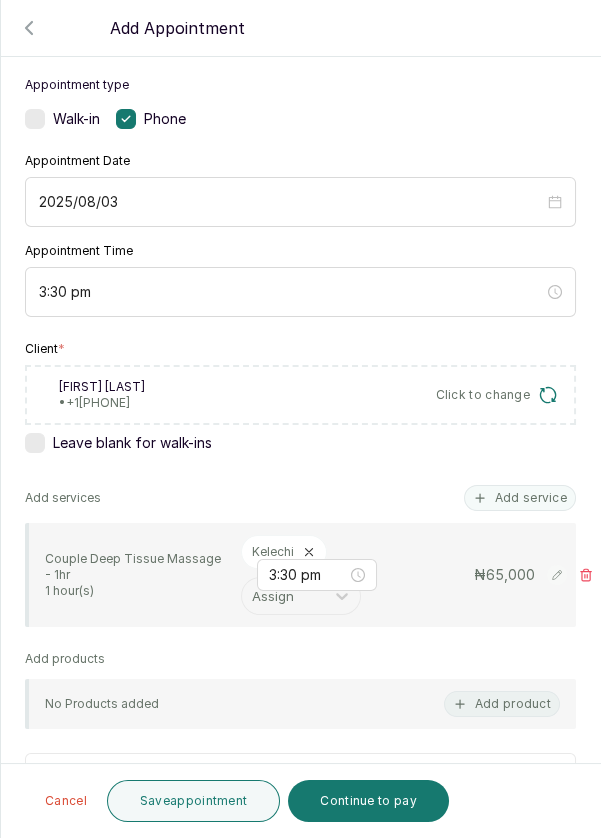 click on "Save  appointment" at bounding box center [194, 801] 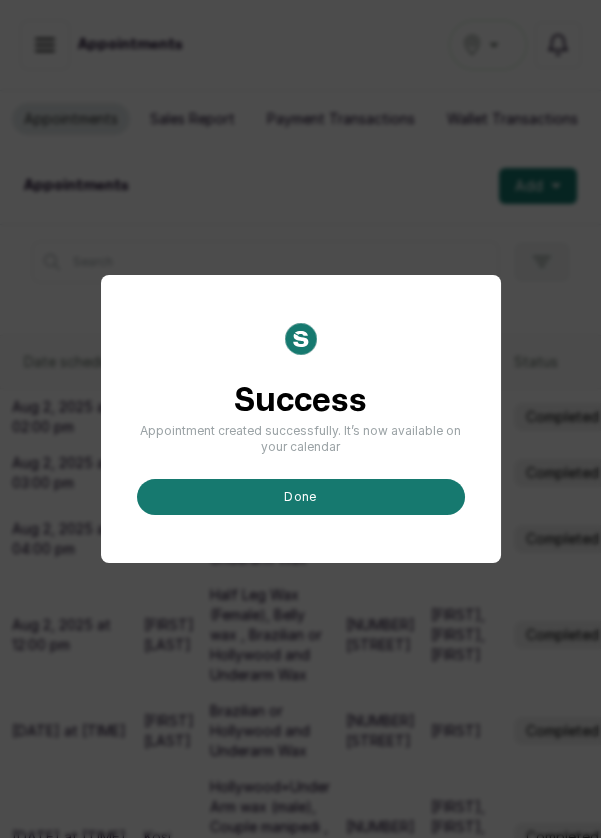 click on "done" at bounding box center [301, 497] 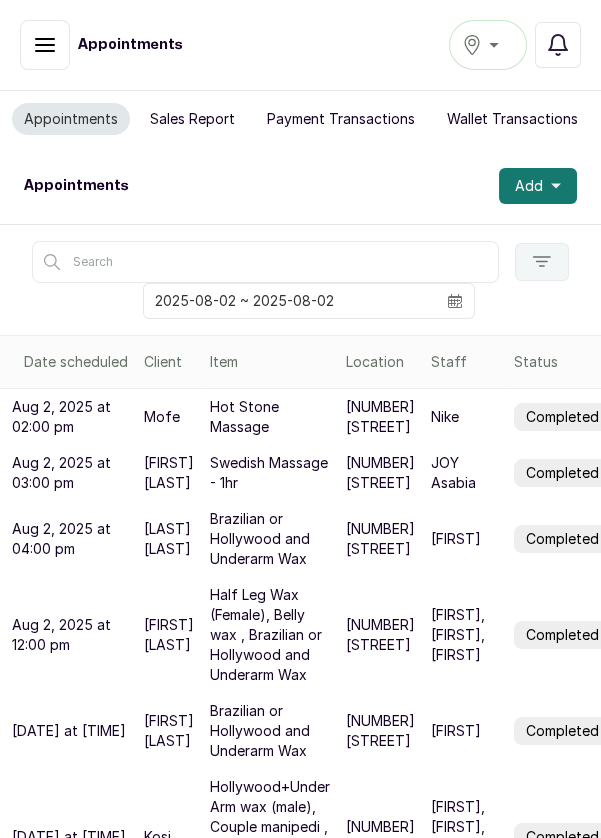 click on "Add" at bounding box center (538, 186) 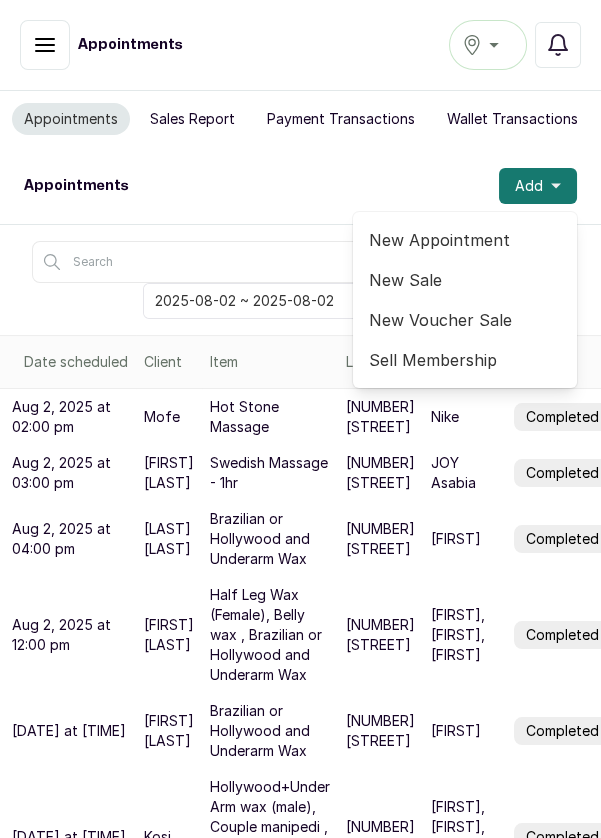 click on "New Appointment" at bounding box center [465, 240] 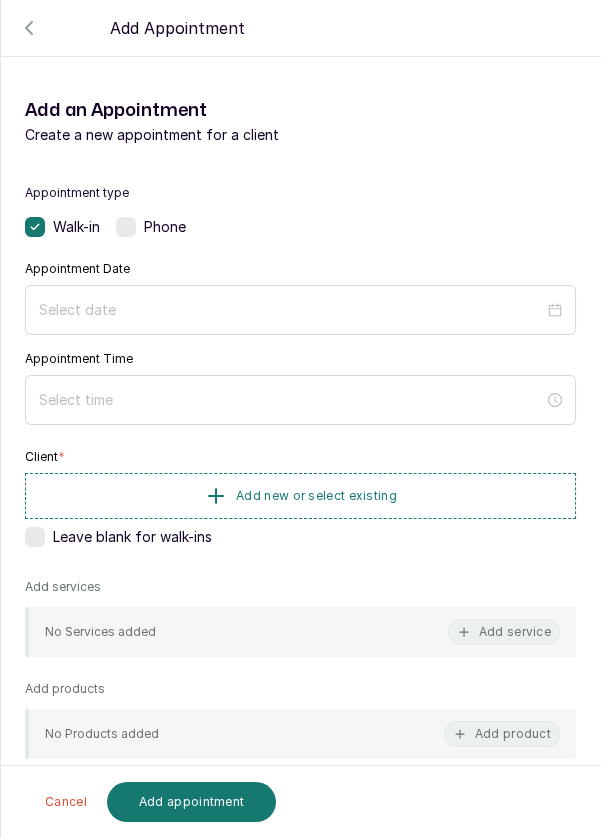 click at bounding box center [126, 227] 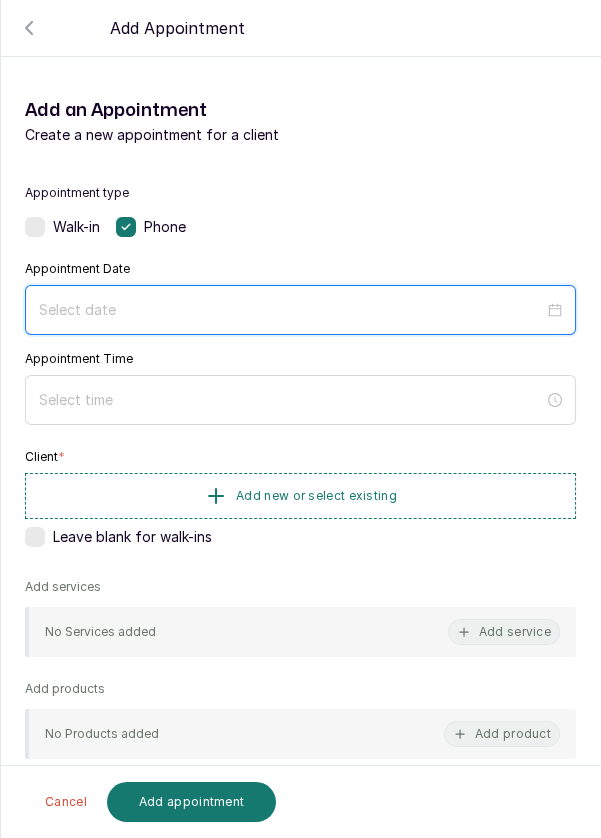 click at bounding box center (291, 310) 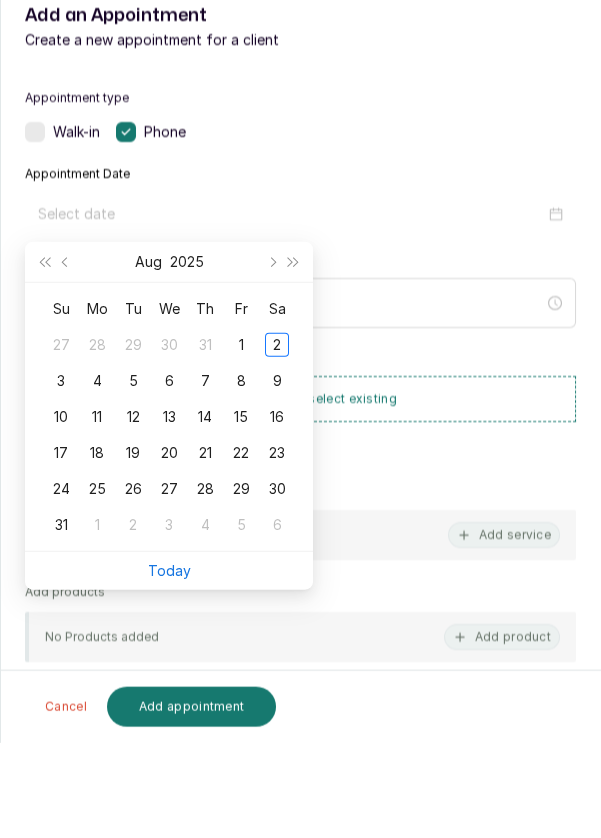 click on "3" at bounding box center [61, 476] 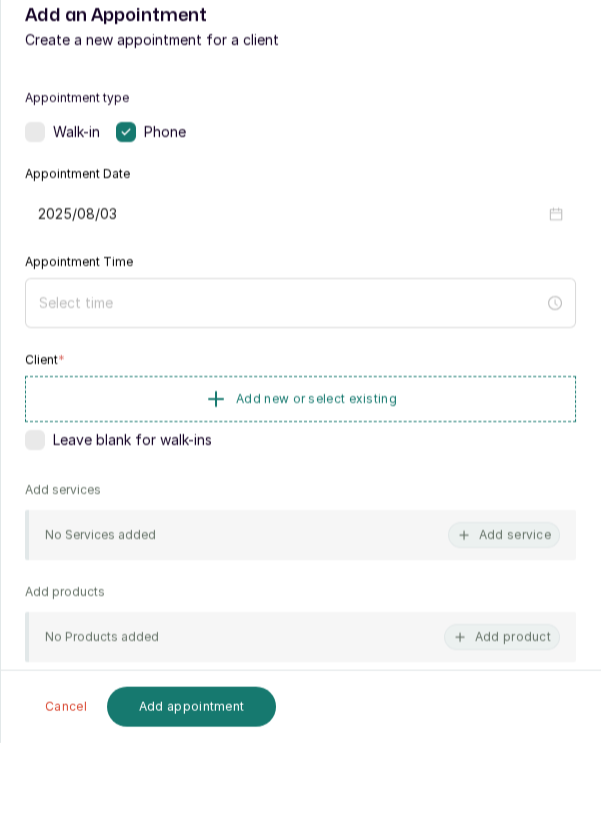 type on "2025/08/03" 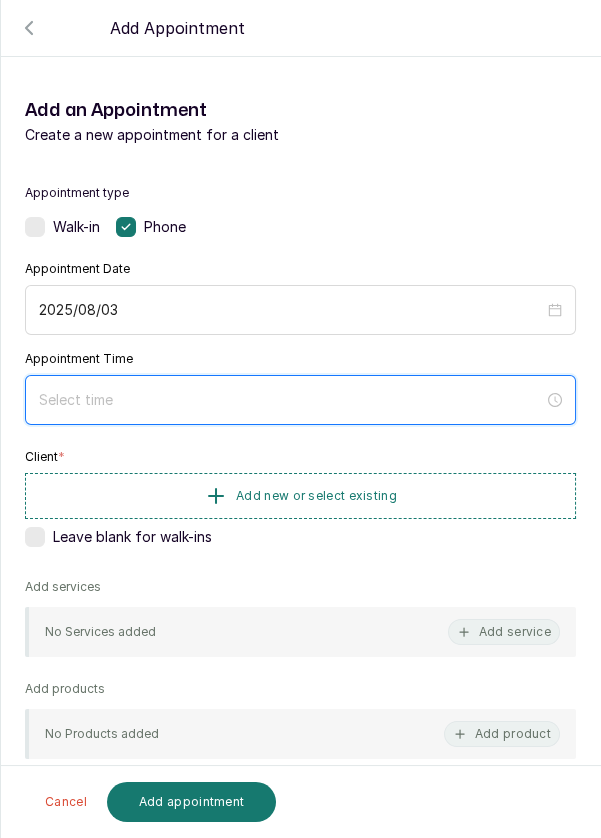 click at bounding box center (291, 400) 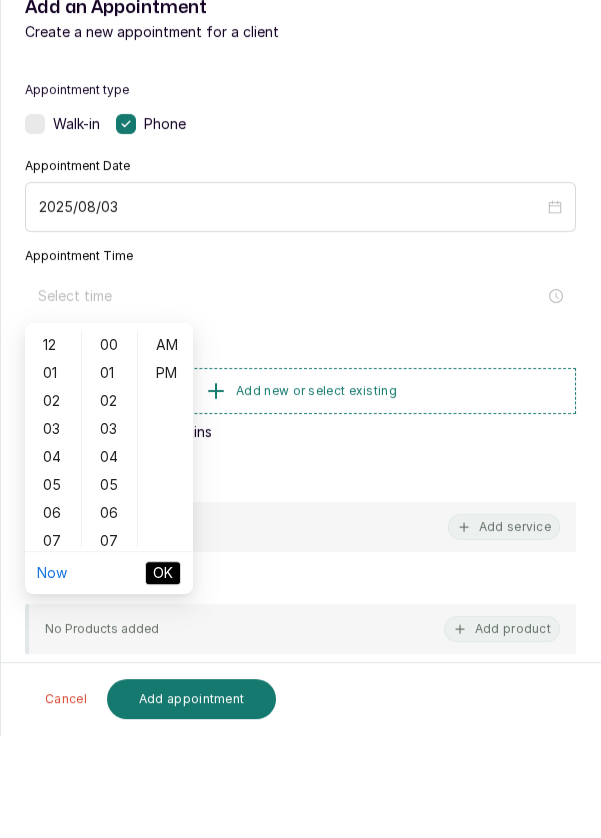 click on "04" at bounding box center [53, 560] 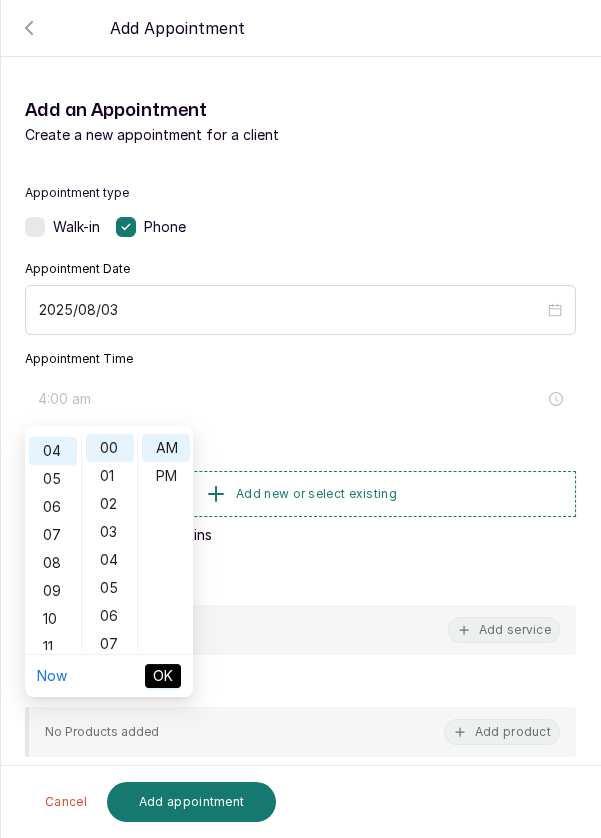 scroll, scrollTop: 111, scrollLeft: 0, axis: vertical 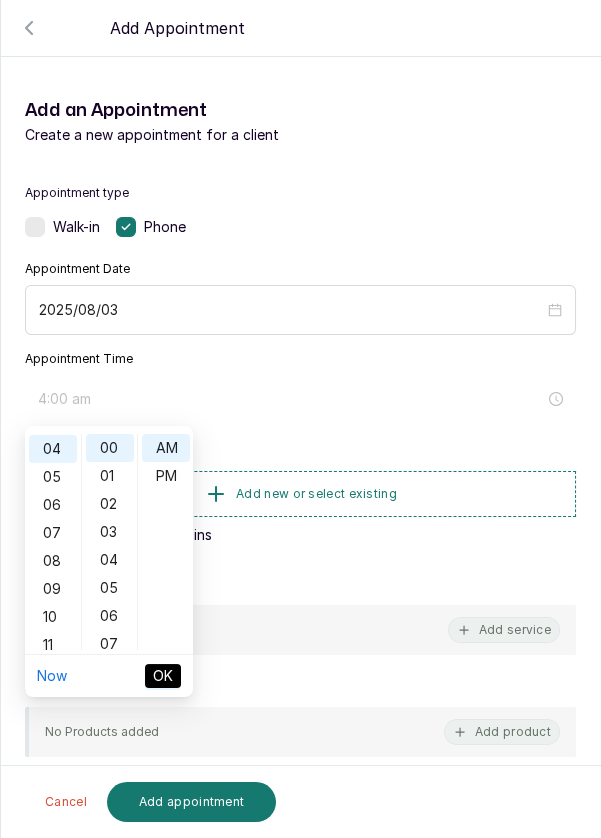 click on "PM" at bounding box center (166, 476) 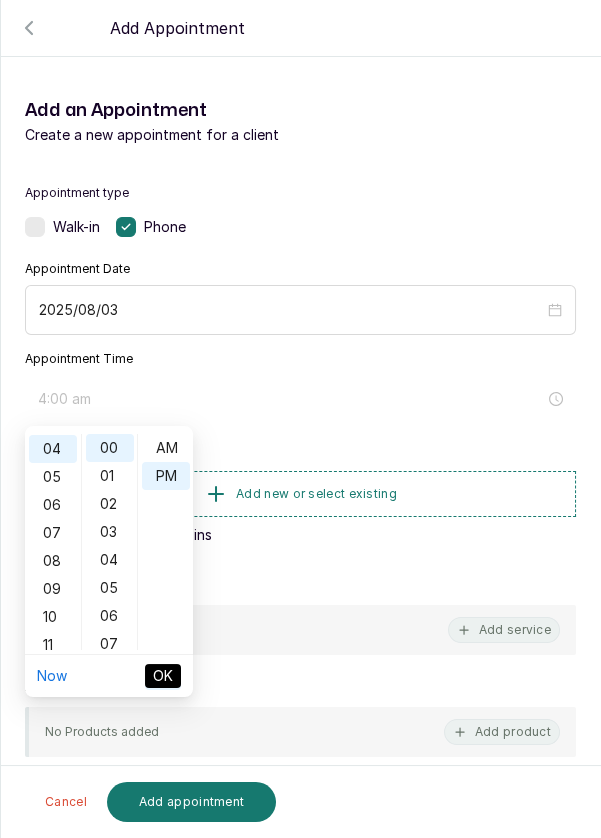 type on "4:00 pm" 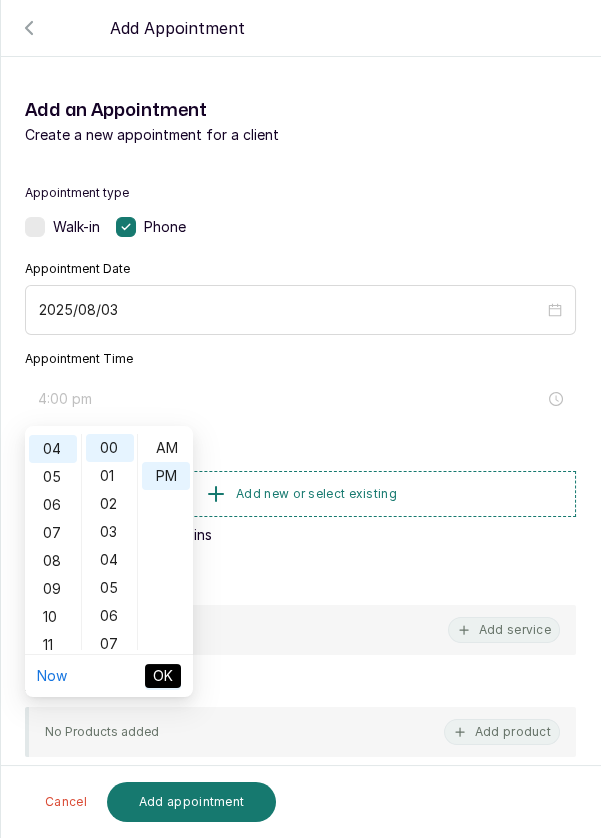click on "OK" at bounding box center (163, 676) 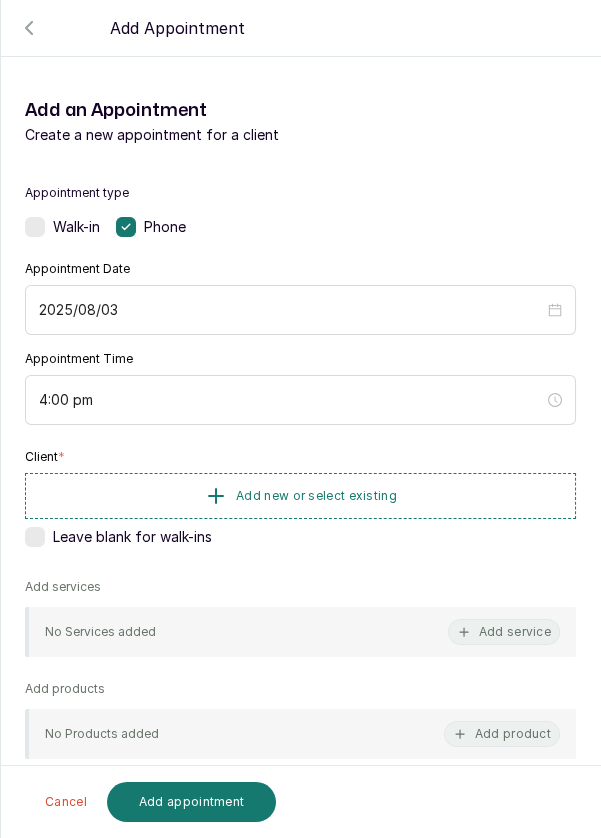 click on "Add new or select existing" at bounding box center [300, 496] 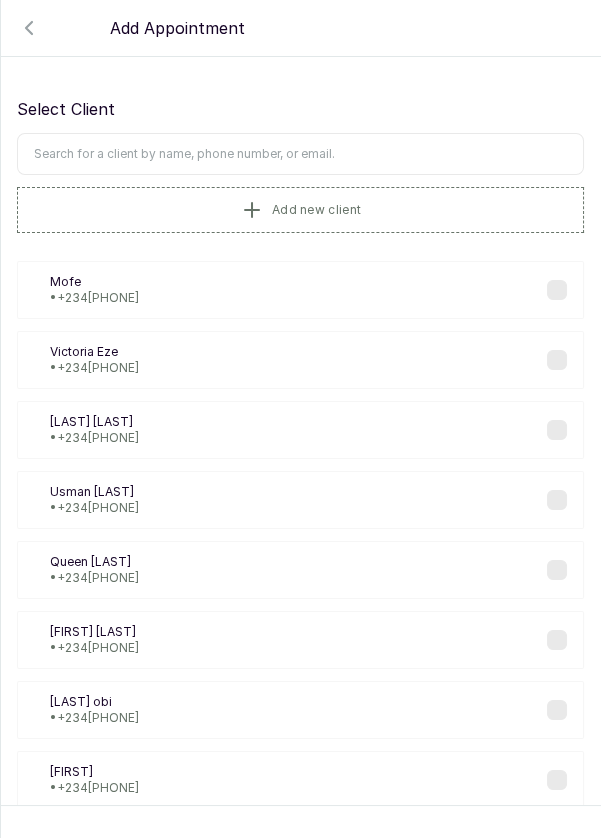 click on "Add new client" at bounding box center [300, 210] 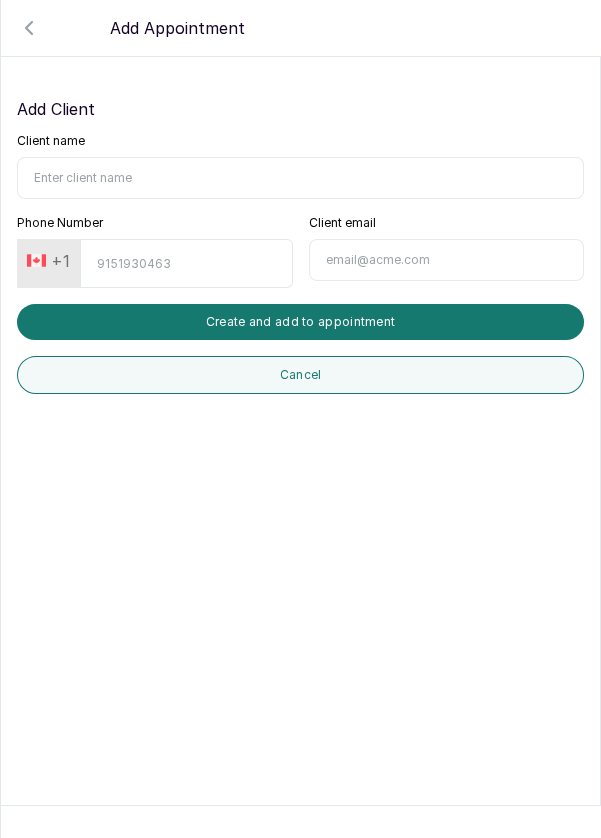 click on "Client name" at bounding box center (300, 178) 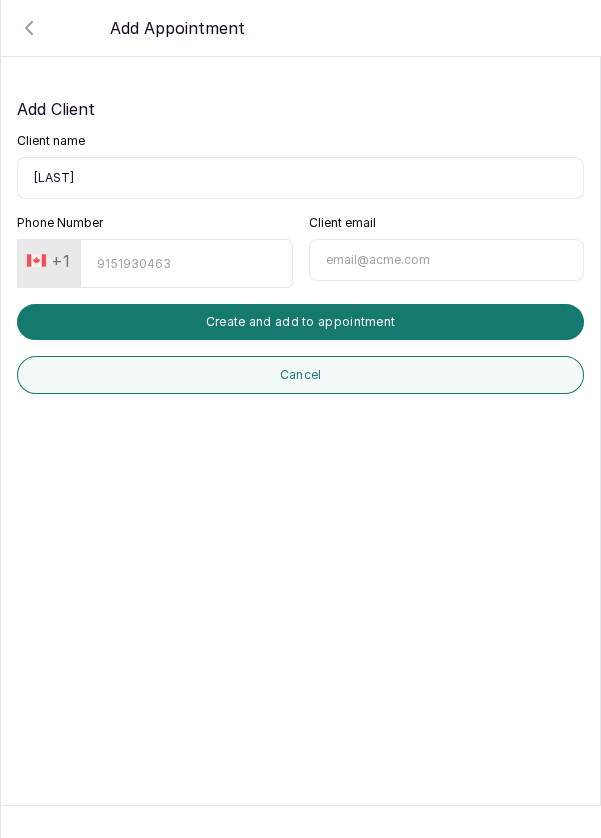 type on "[LAST]" 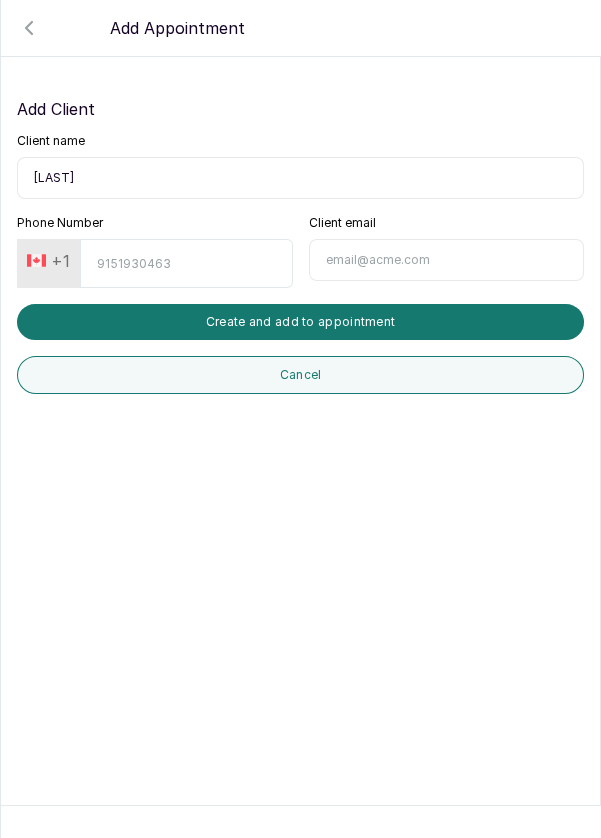 click on "+1" at bounding box center [48, 261] 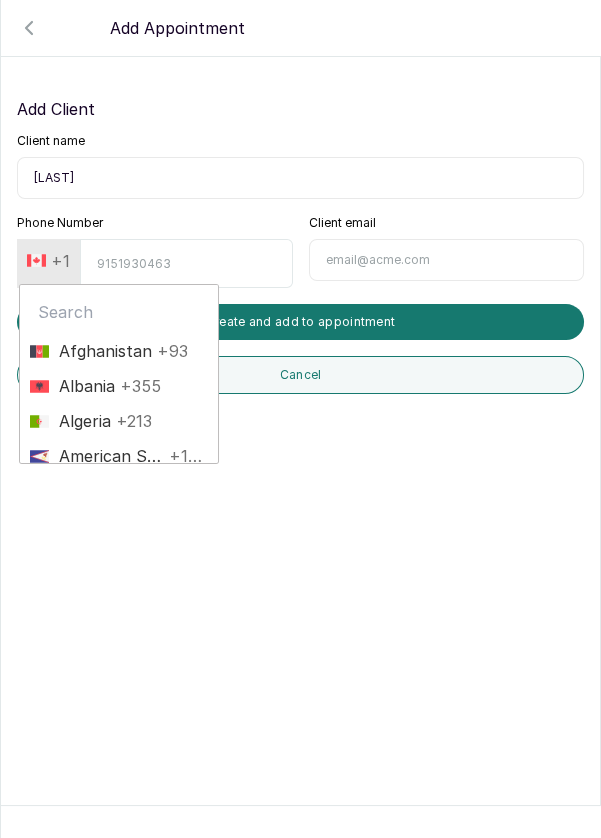 click at bounding box center [119, 312] 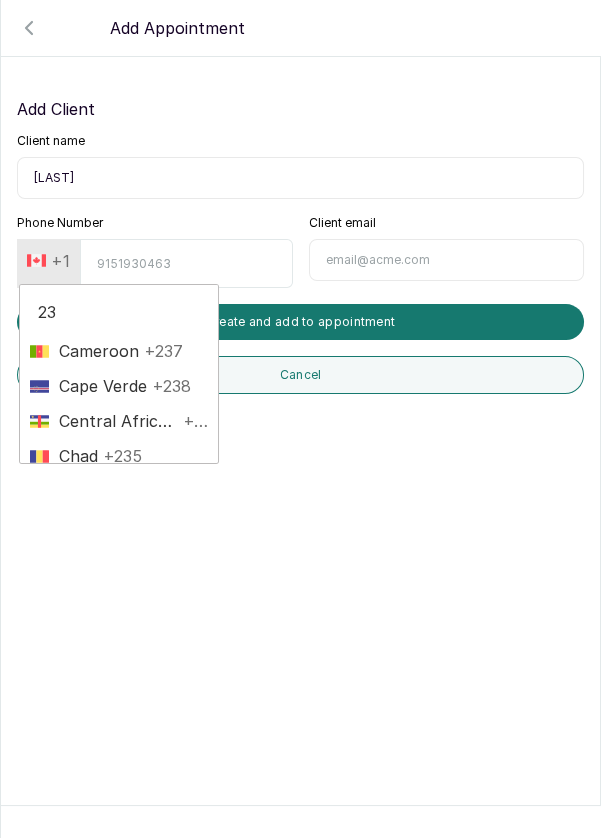 type on "234" 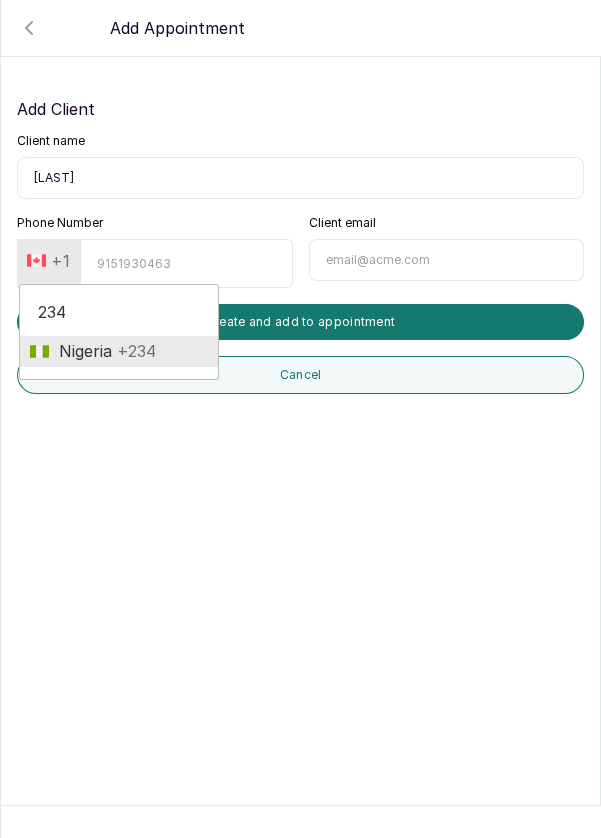 click on "Nigeria" at bounding box center (80, 351) 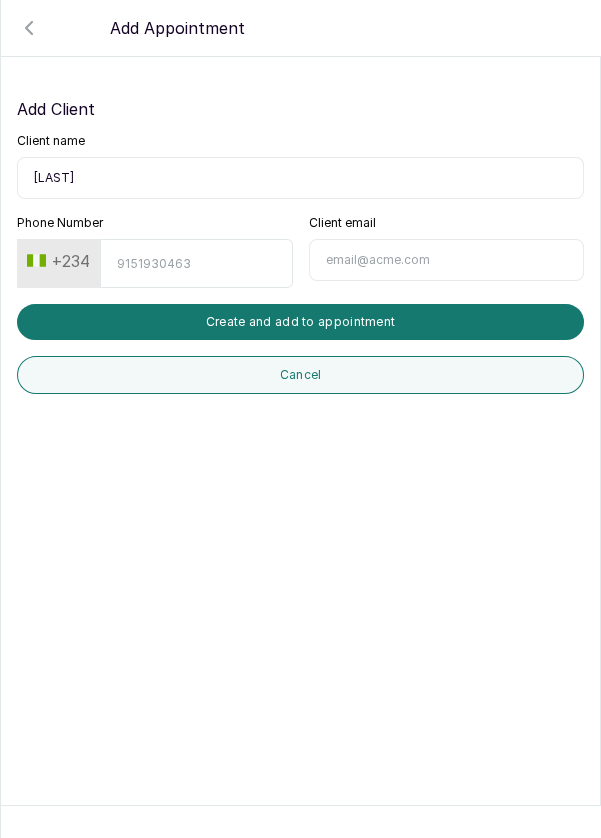 click on "Phone Number" at bounding box center [196, 263] 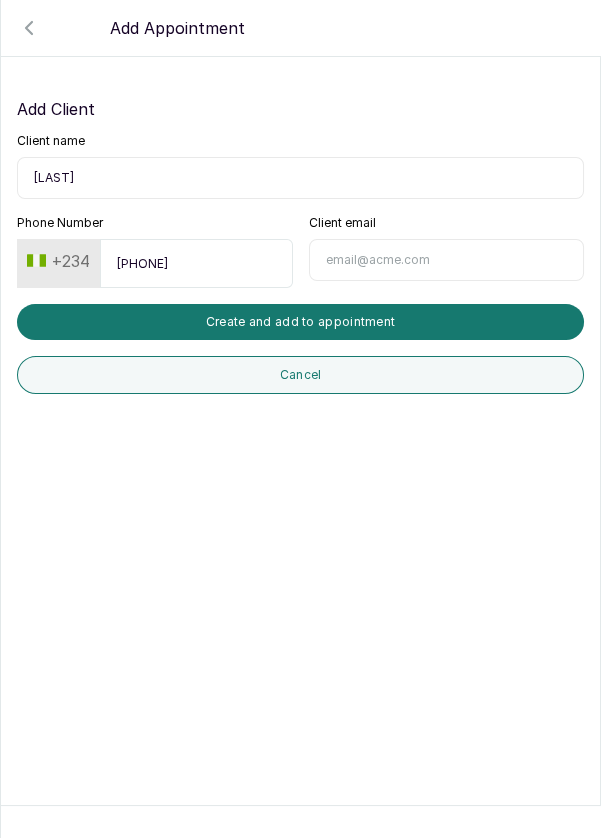 type on "[PHONE]" 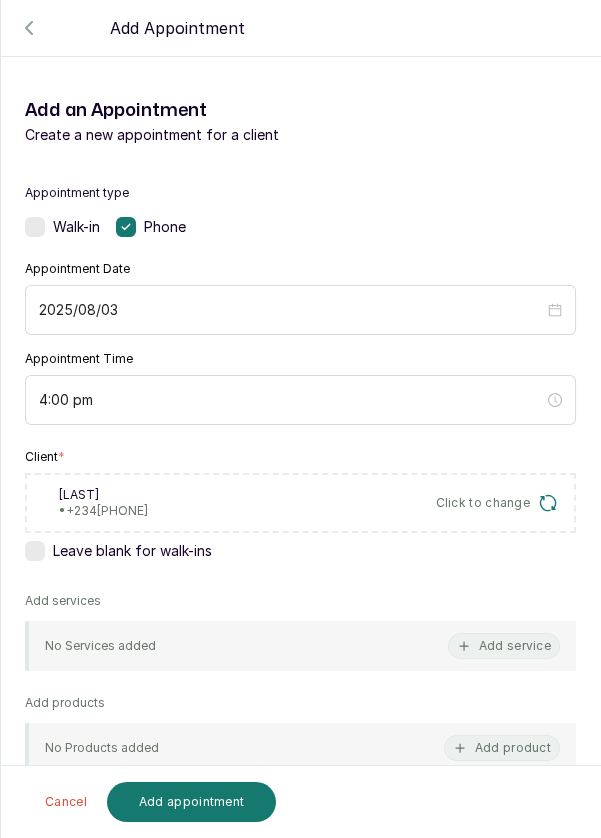click on "Add service" at bounding box center [504, 646] 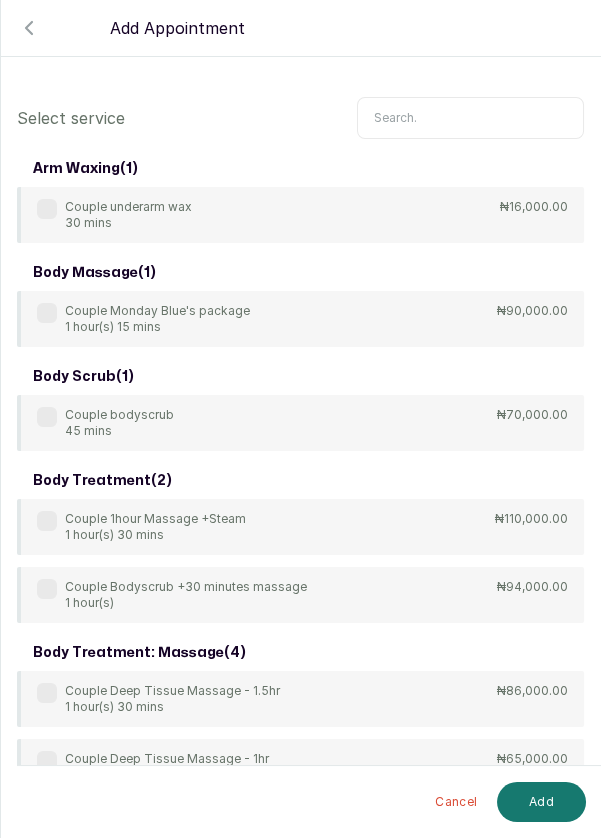 scroll, scrollTop: 0, scrollLeft: 0, axis: both 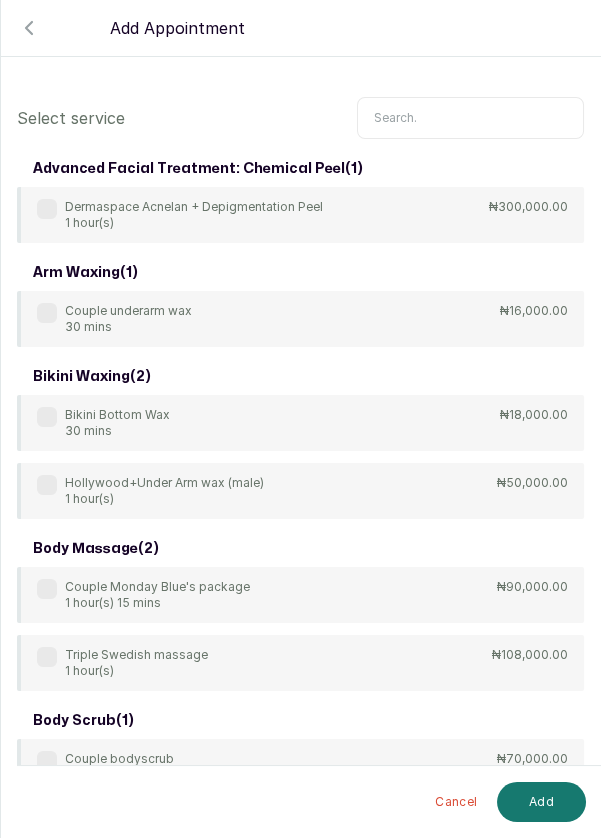 click at bounding box center (470, 118) 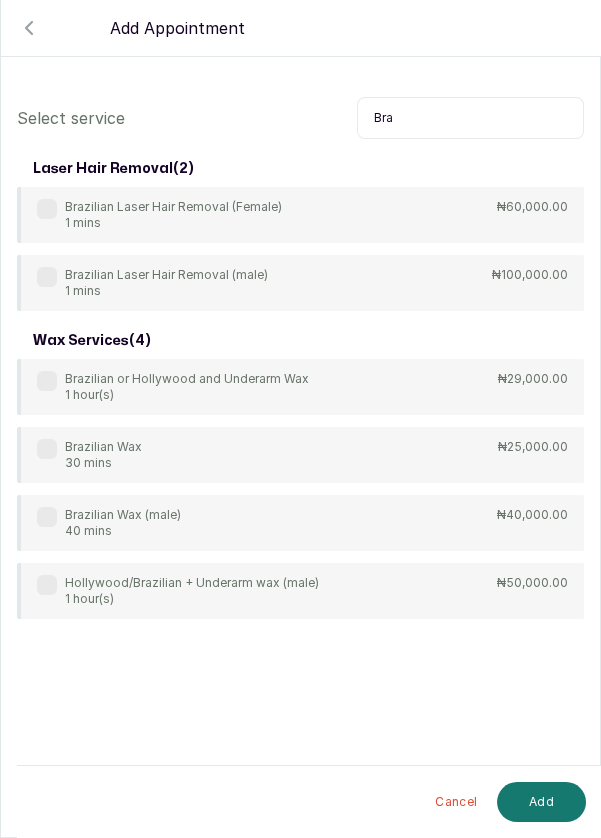type on "Bra" 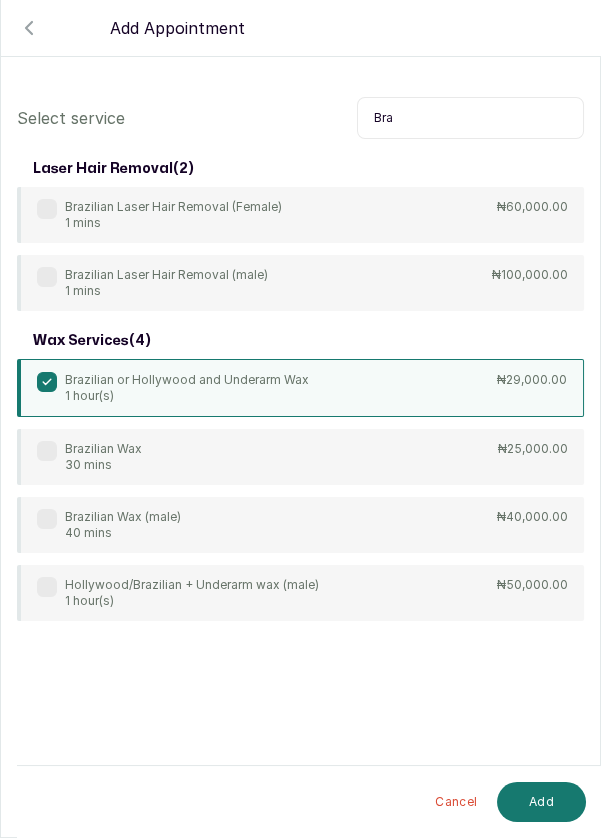 click on "Add" at bounding box center [541, 802] 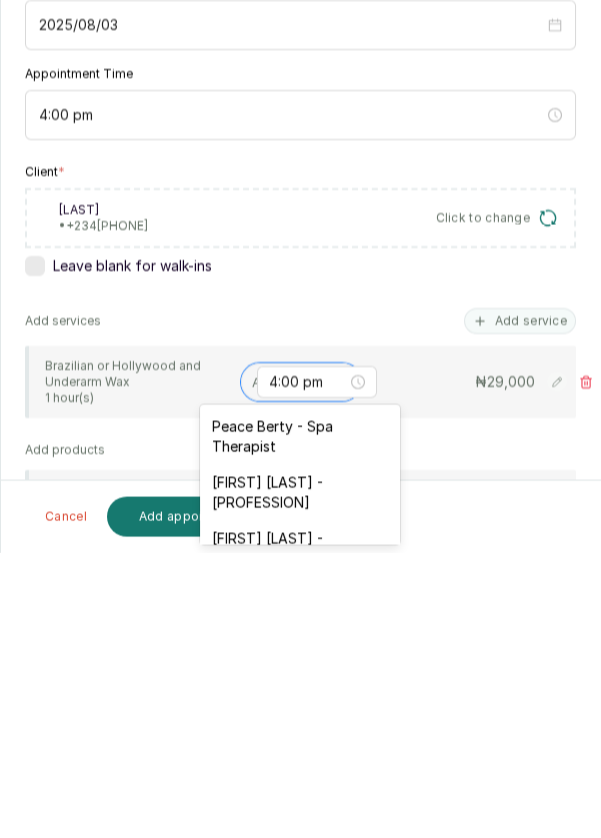 scroll, scrollTop: 96, scrollLeft: 0, axis: vertical 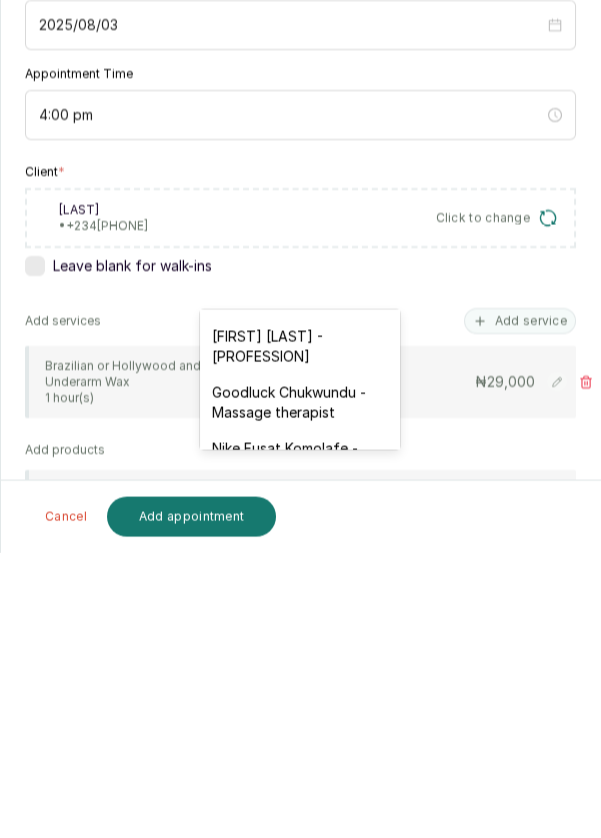 click on "Goodluck Chukwundu  - Massage therapist" at bounding box center [300, 688] 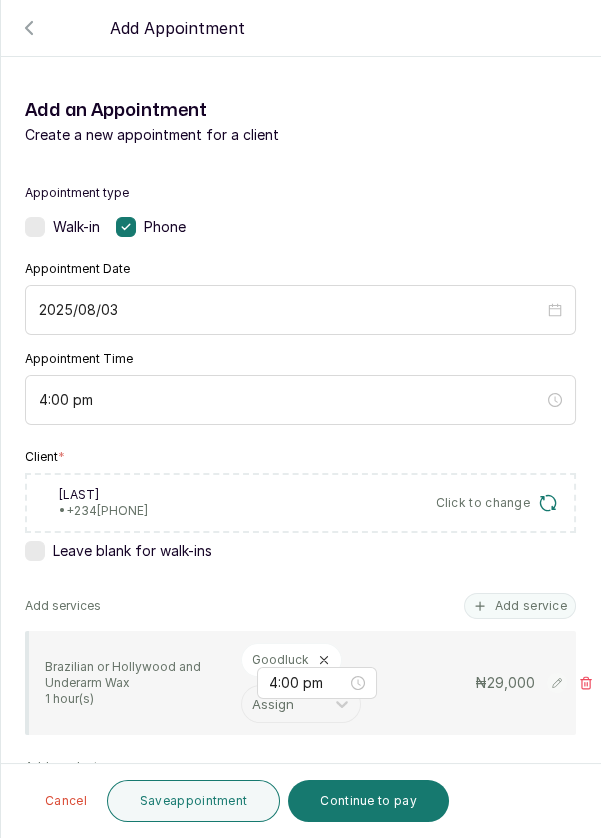 click on "Save  appointment" at bounding box center [194, 801] 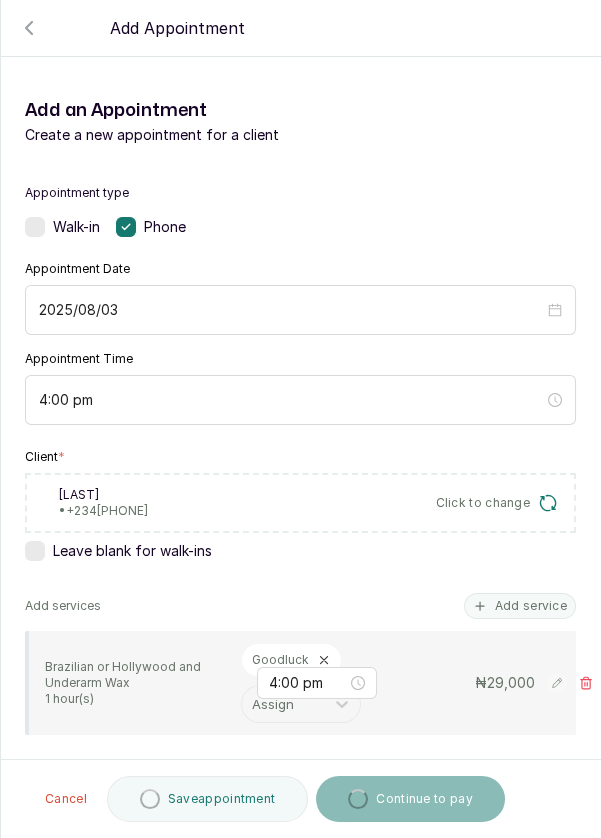 click on "Appointment type Walk-in Phone Appointment Date 2025/08/03 Appointment Time 4:00 pm Client * Te [LAST]  •  +234 [PHONE] Click to change Leave blank for walk-ins  Add services  Add service Brazilian or Hollywood and Underarm Wax 1 hour(s) Goodluck Assign 4:00 pm ₦ 29,000  Add products   No Products added Add product Subtotal ₦29,000.00 Tax ₦ 2,175 Total ₦ 29,000 Add Extra Charge Add promo code Add discount Note 1000 of 1000 characters left" at bounding box center [300, 705] 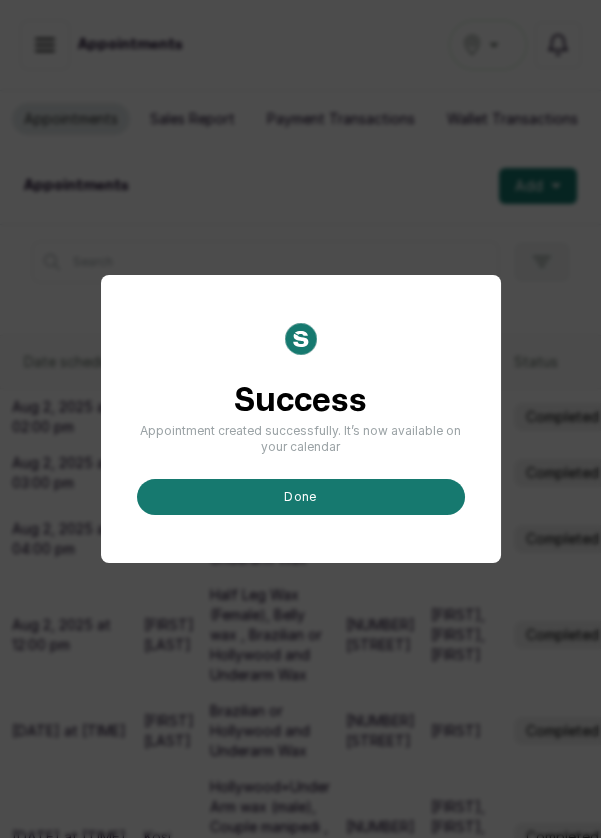 click on "done" at bounding box center (301, 497) 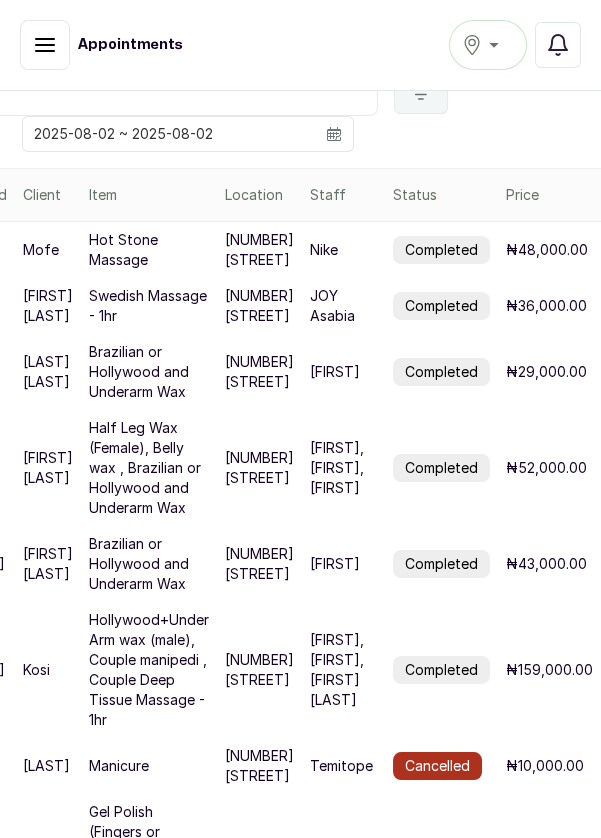 scroll, scrollTop: 924, scrollLeft: 0, axis: vertical 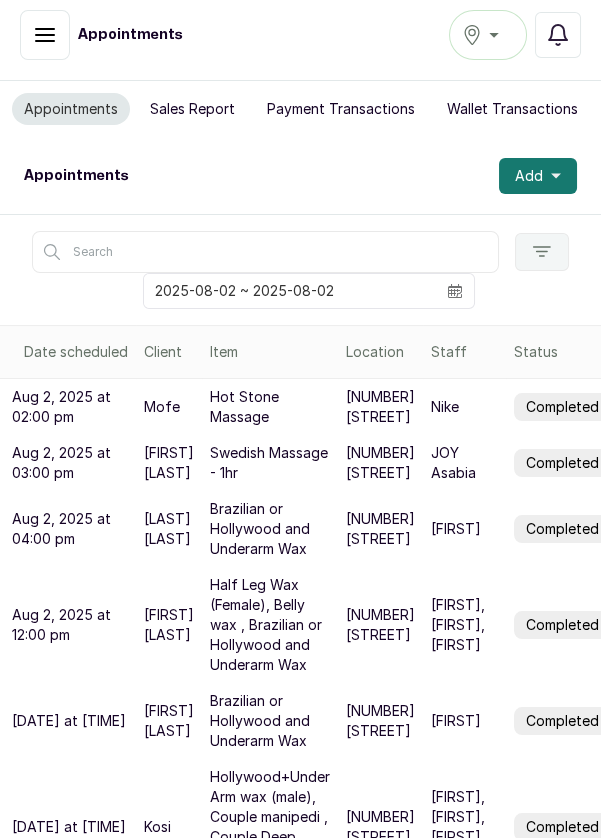 click on "Add" at bounding box center (538, 176) 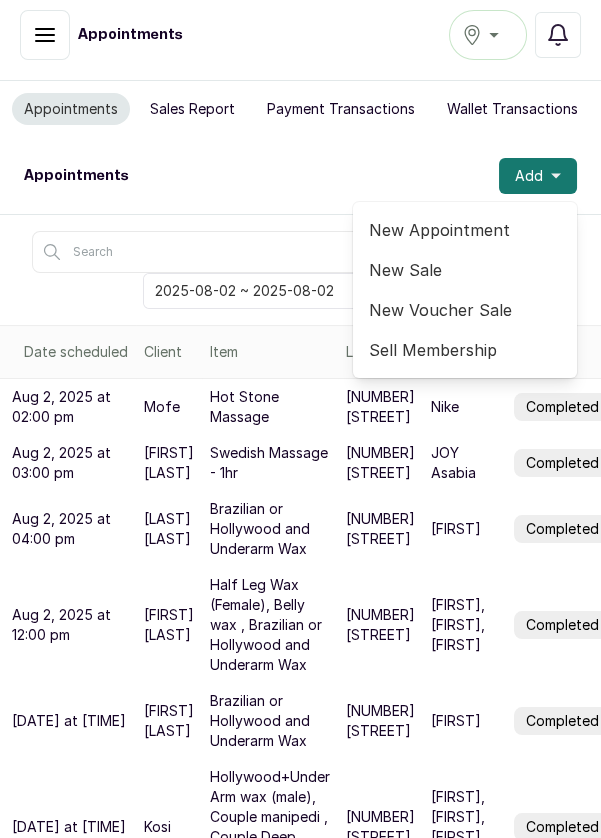 click on "New Appointment" at bounding box center [465, 230] 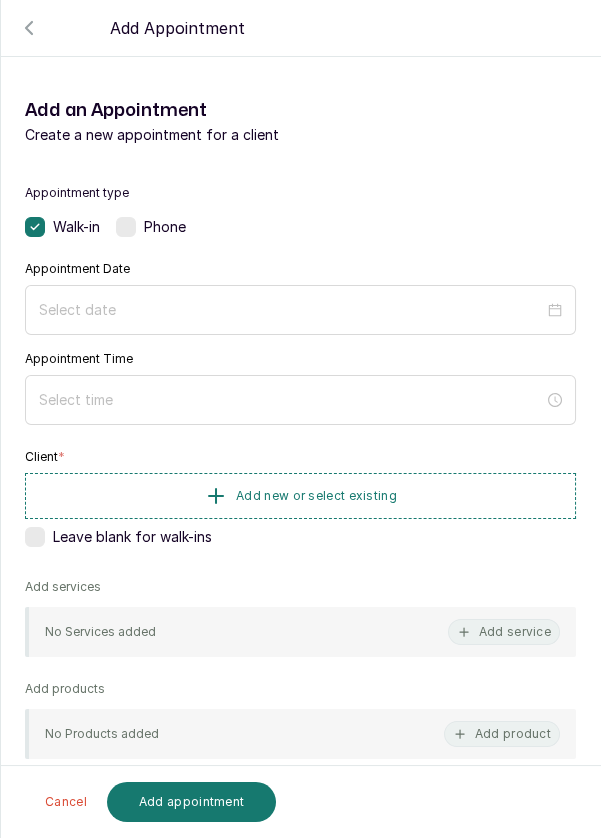 click on "Walk-in Phone" at bounding box center [300, 227] 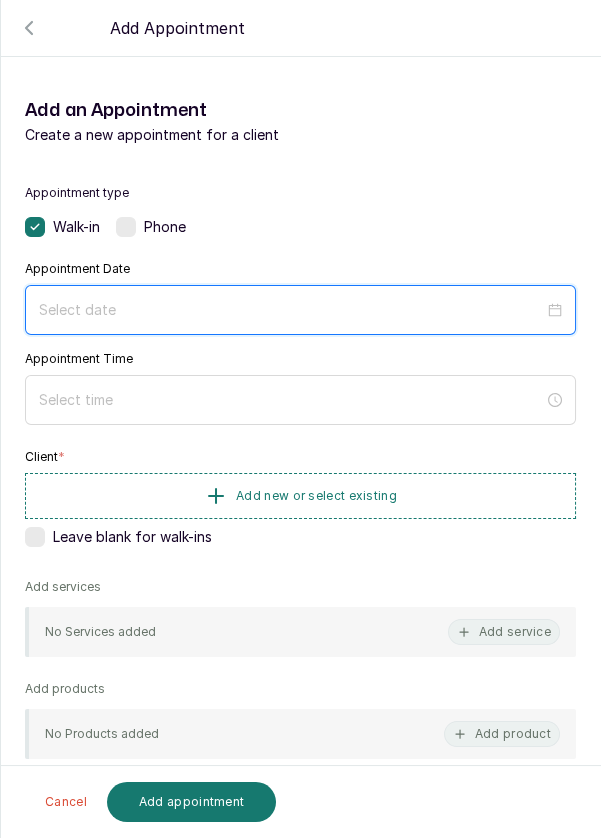 click at bounding box center (291, 310) 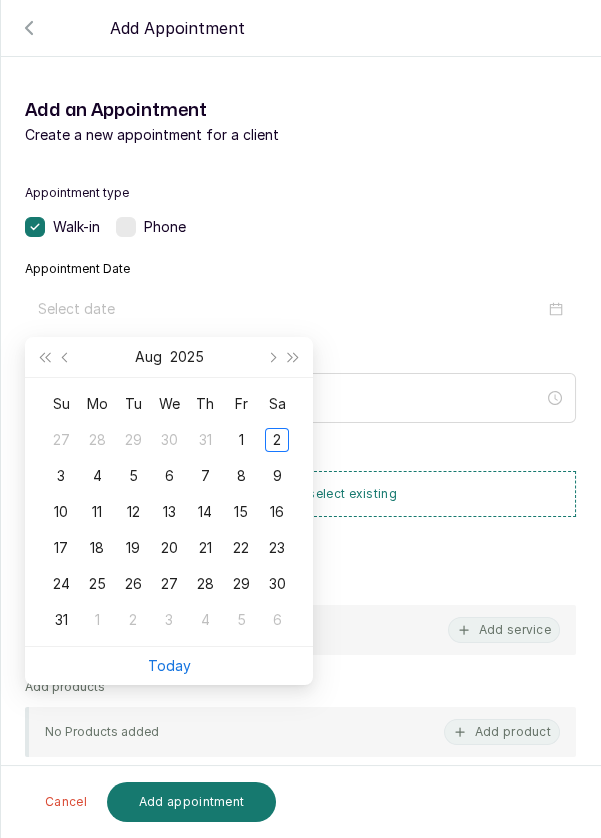 click on "2" at bounding box center (277, 440) 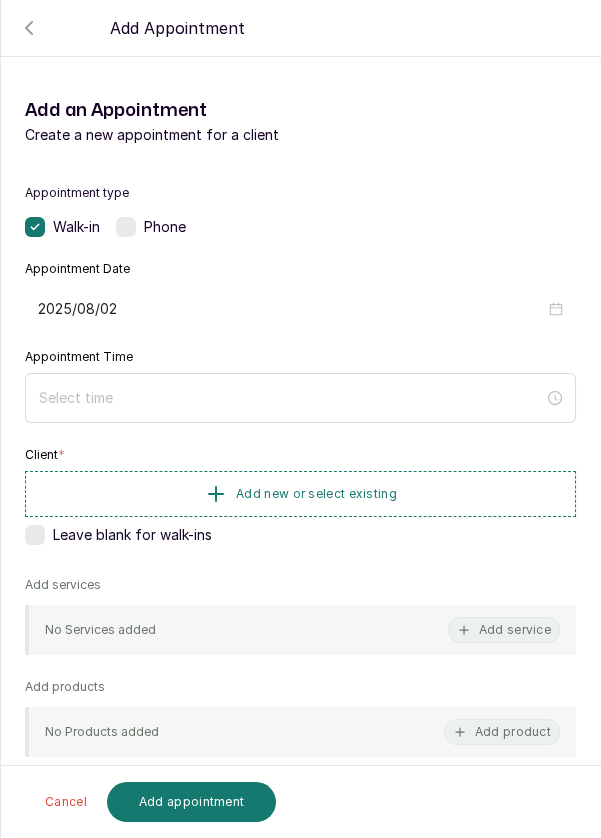type on "2025/08/02" 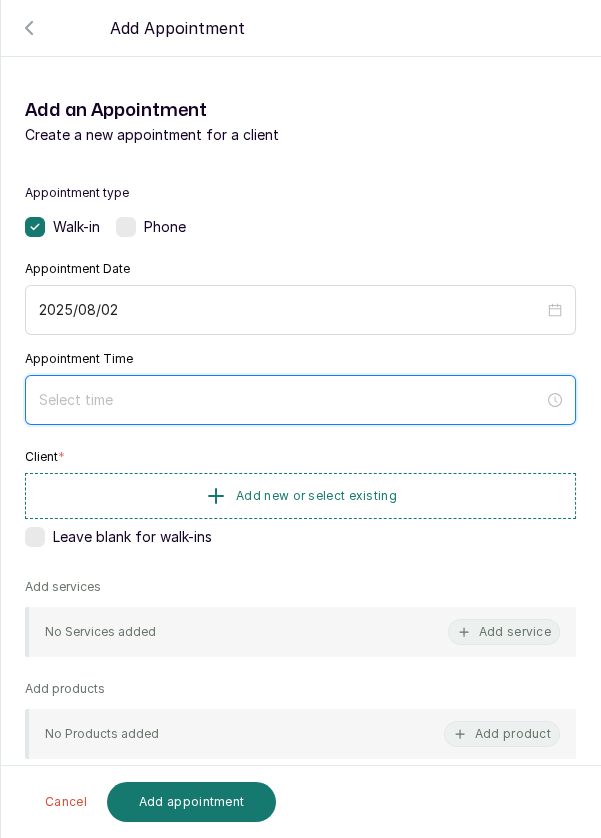 click at bounding box center [291, 400] 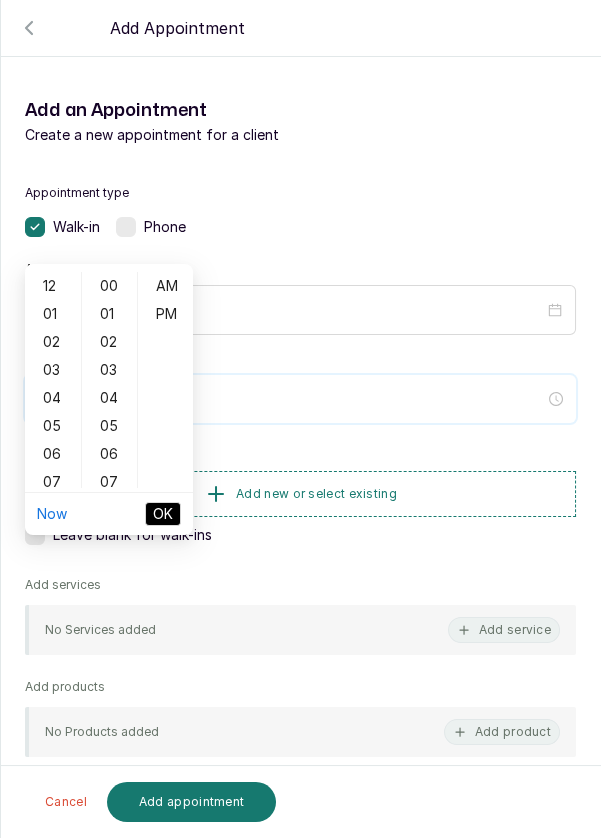 scroll, scrollTop: 162, scrollLeft: 0, axis: vertical 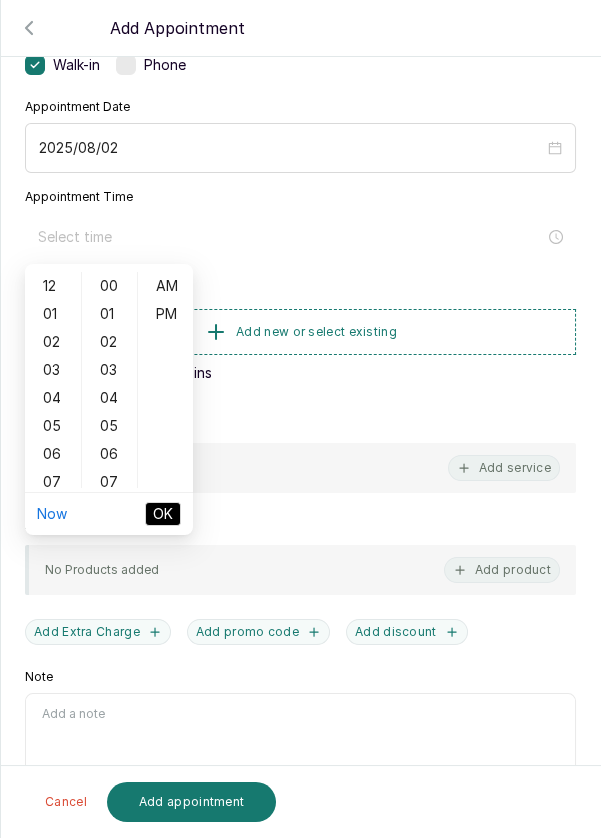 click on "06" at bounding box center (53, 454) 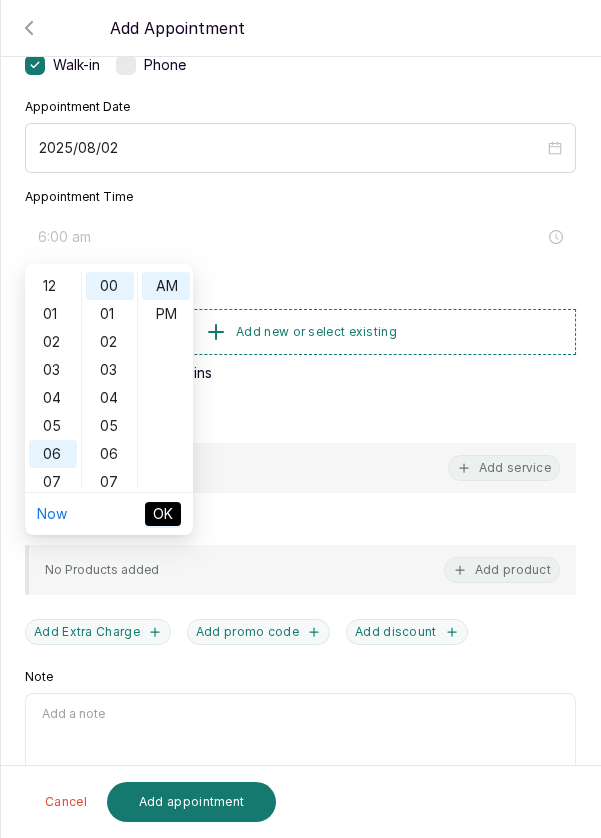scroll, scrollTop: 119, scrollLeft: 0, axis: vertical 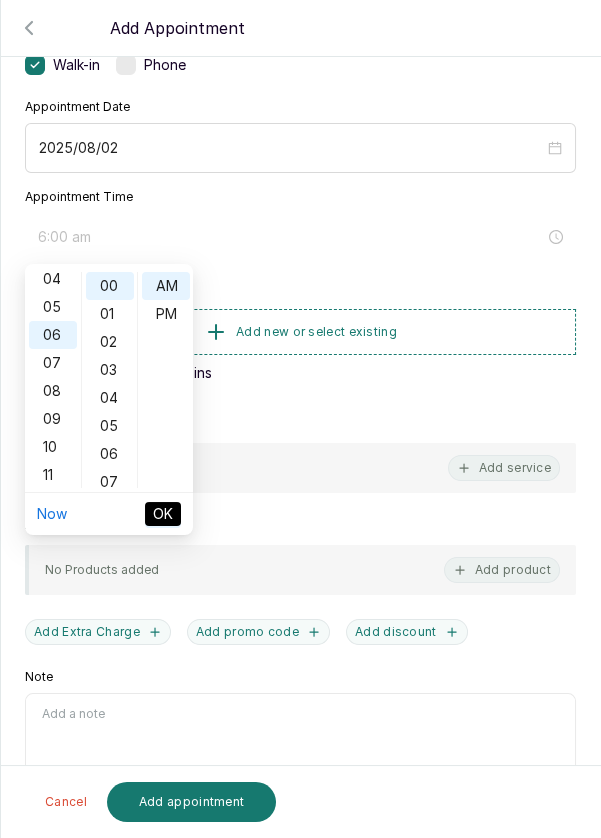 click on "PM" at bounding box center [166, 314] 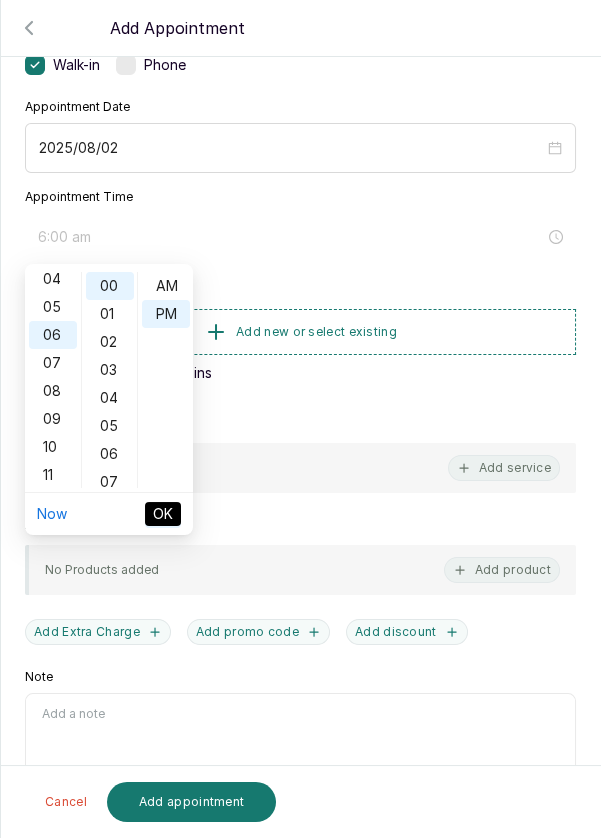 type on "6:00 pm" 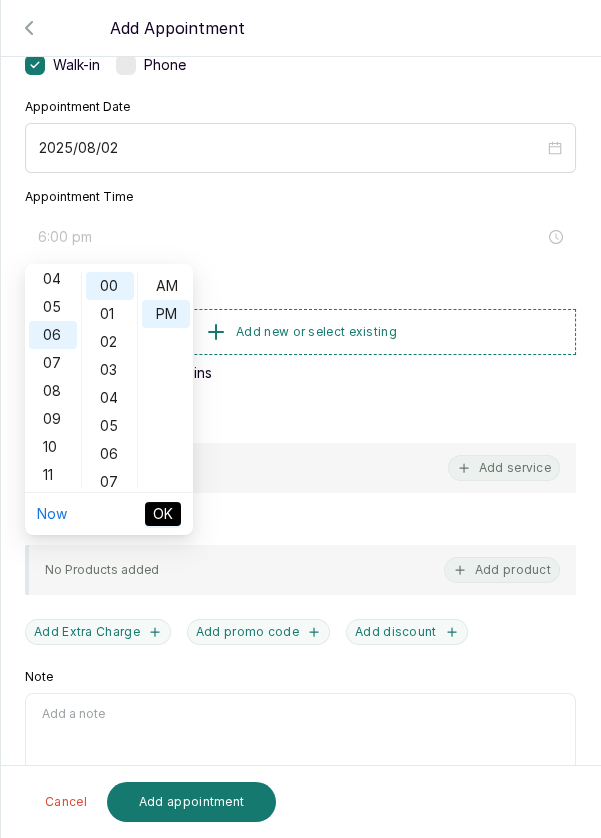 click on "PM" at bounding box center (166, 314) 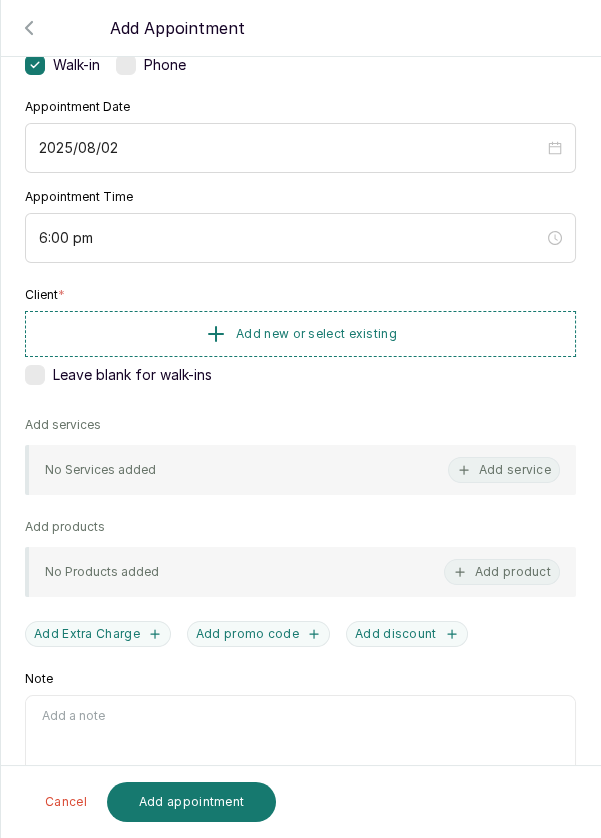 click on "Add new or select existing" at bounding box center [316, 334] 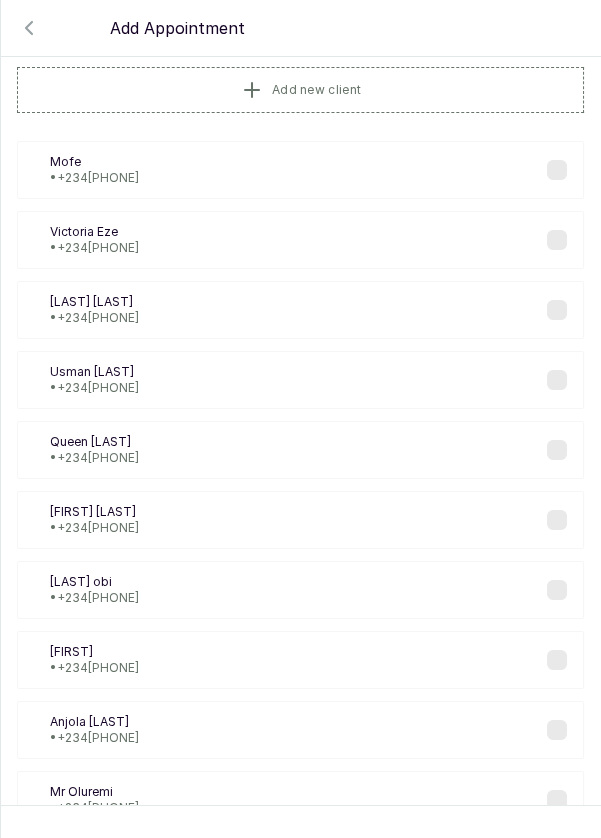 scroll, scrollTop: 0, scrollLeft: 0, axis: both 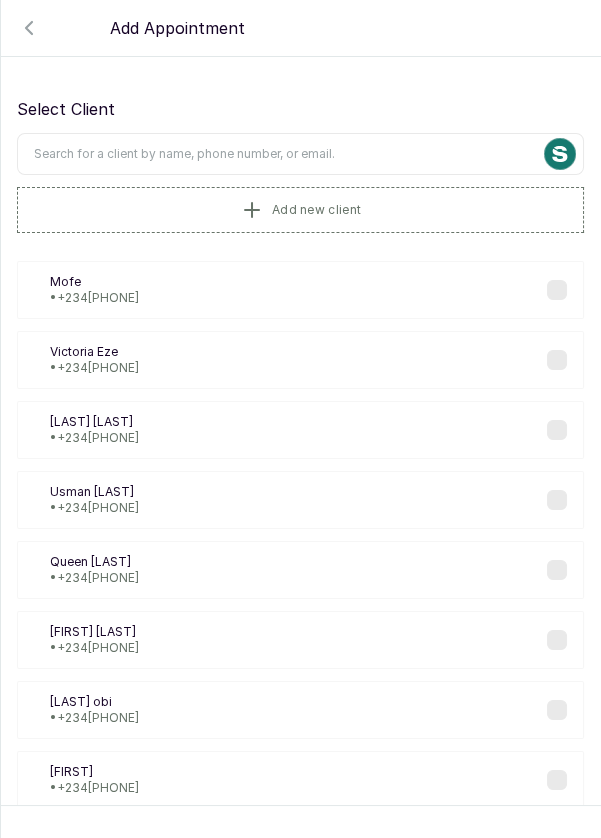 click at bounding box center (300, 154) 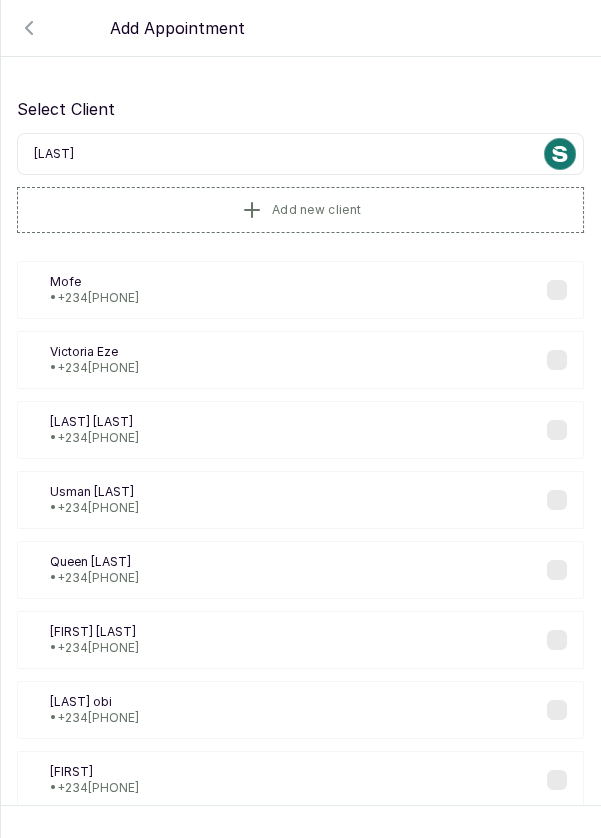type on "Usman" 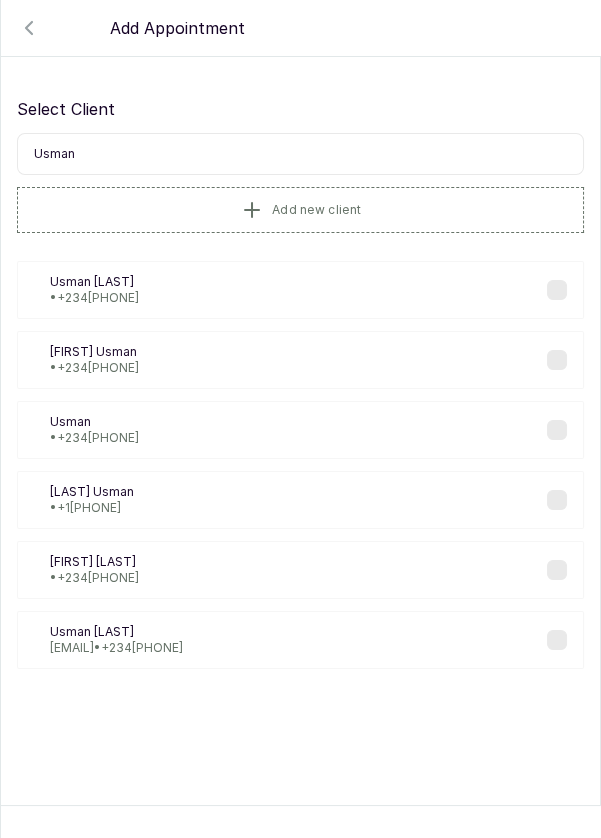 click on "[FIRST] [LAST]  •  +234 [PHONE]" at bounding box center (300, 290) 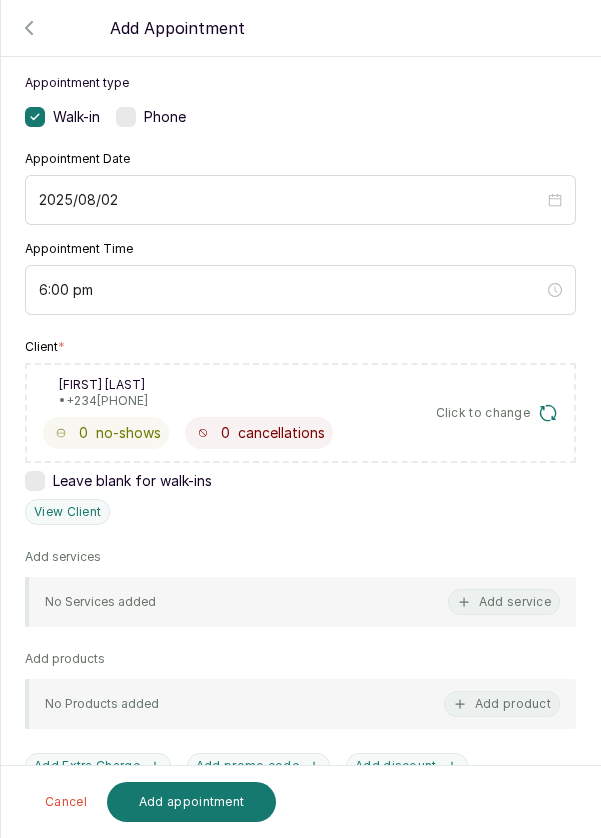 scroll, scrollTop: 242, scrollLeft: 0, axis: vertical 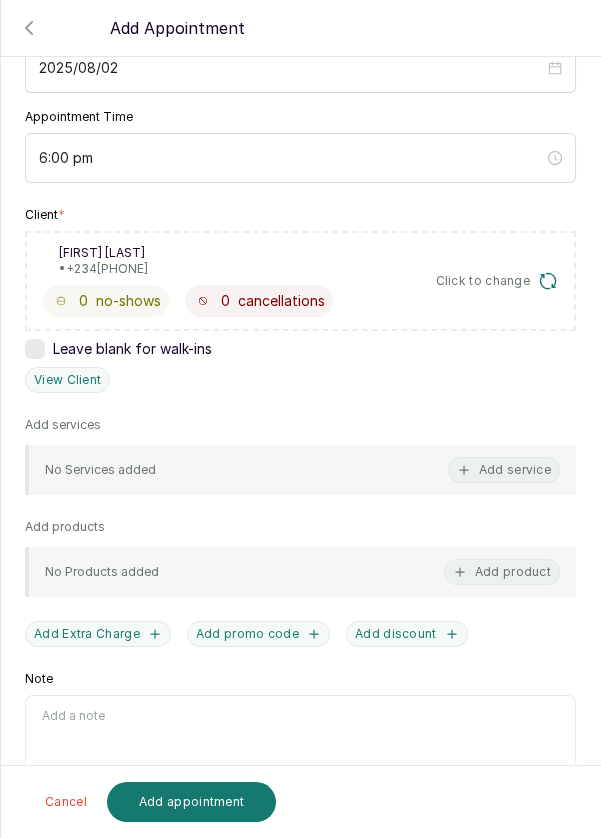 click on "Add service" at bounding box center (504, 470) 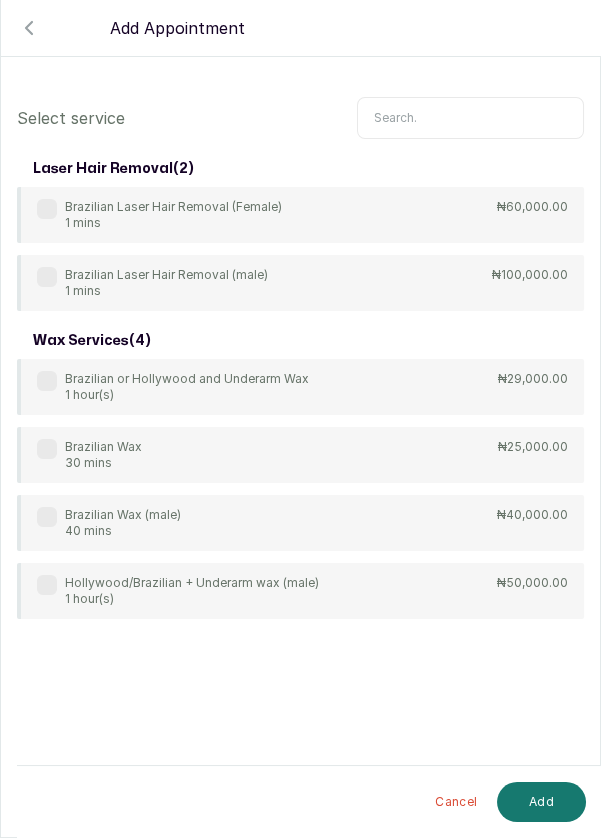 scroll, scrollTop: 0, scrollLeft: 0, axis: both 